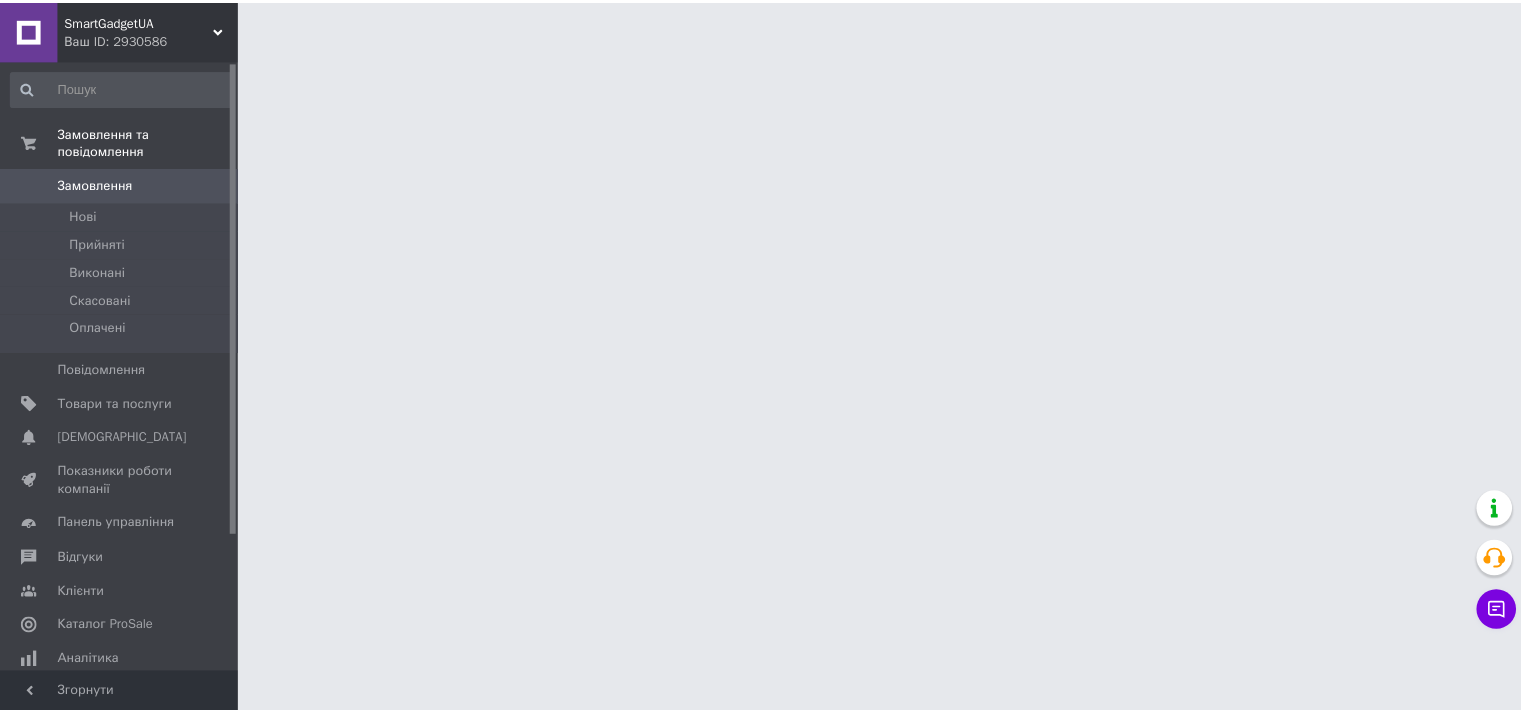 scroll, scrollTop: 0, scrollLeft: 0, axis: both 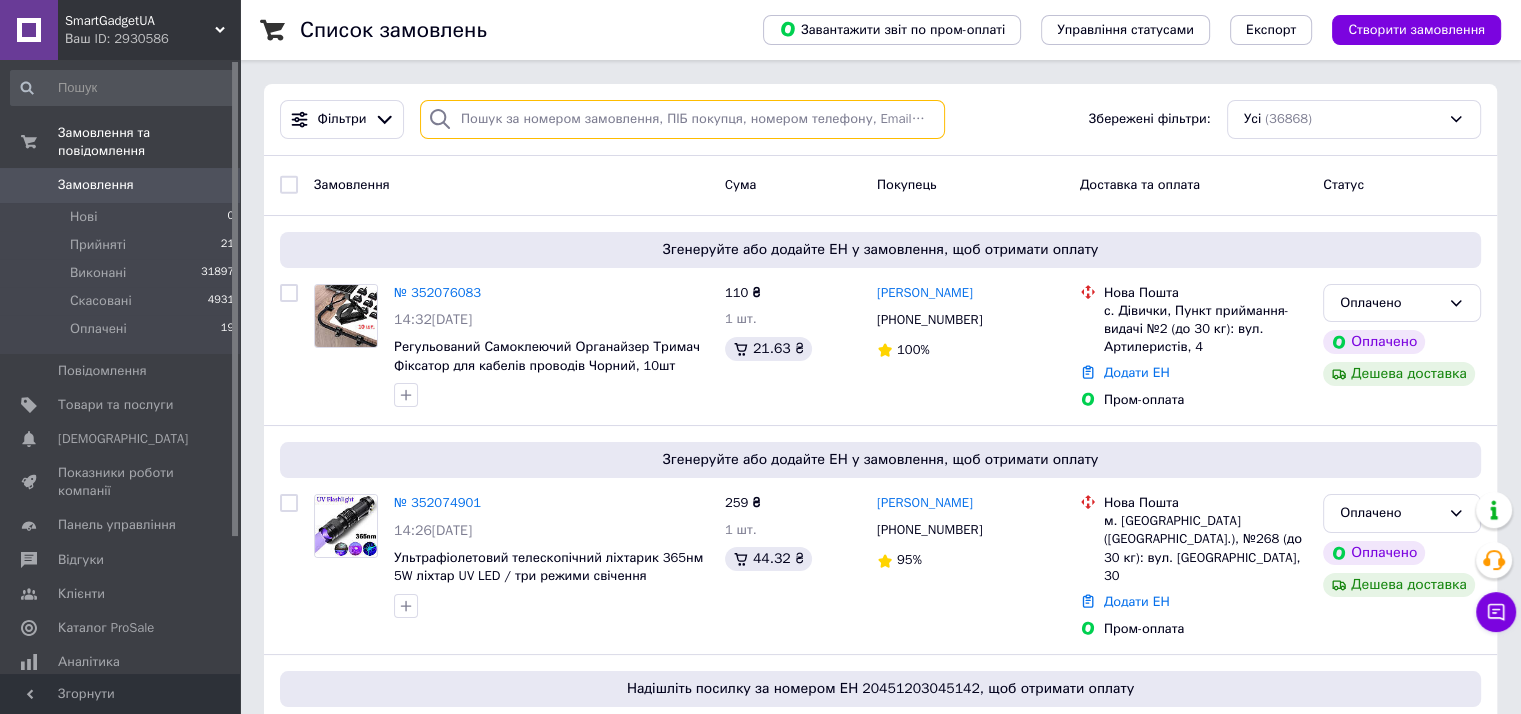 click at bounding box center [682, 119] 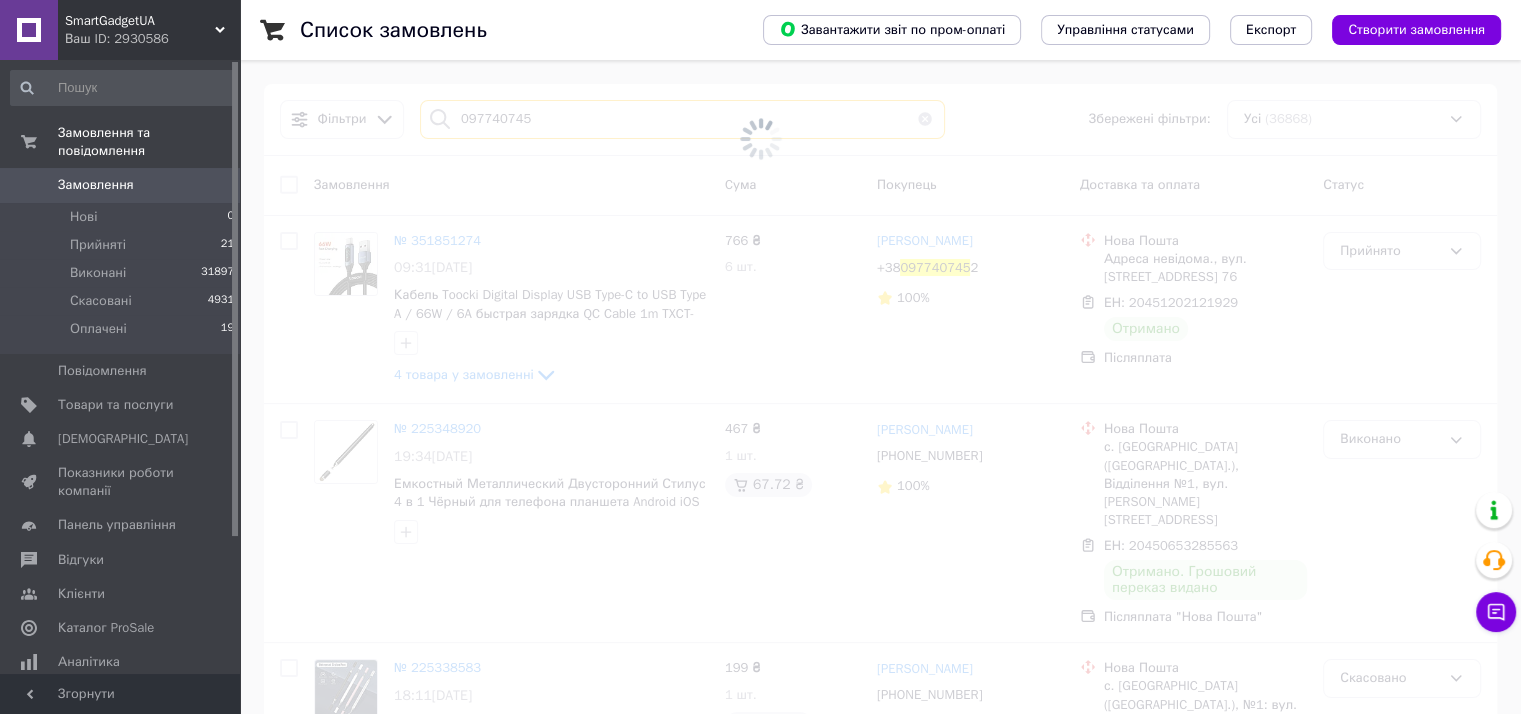 type on "0977407452" 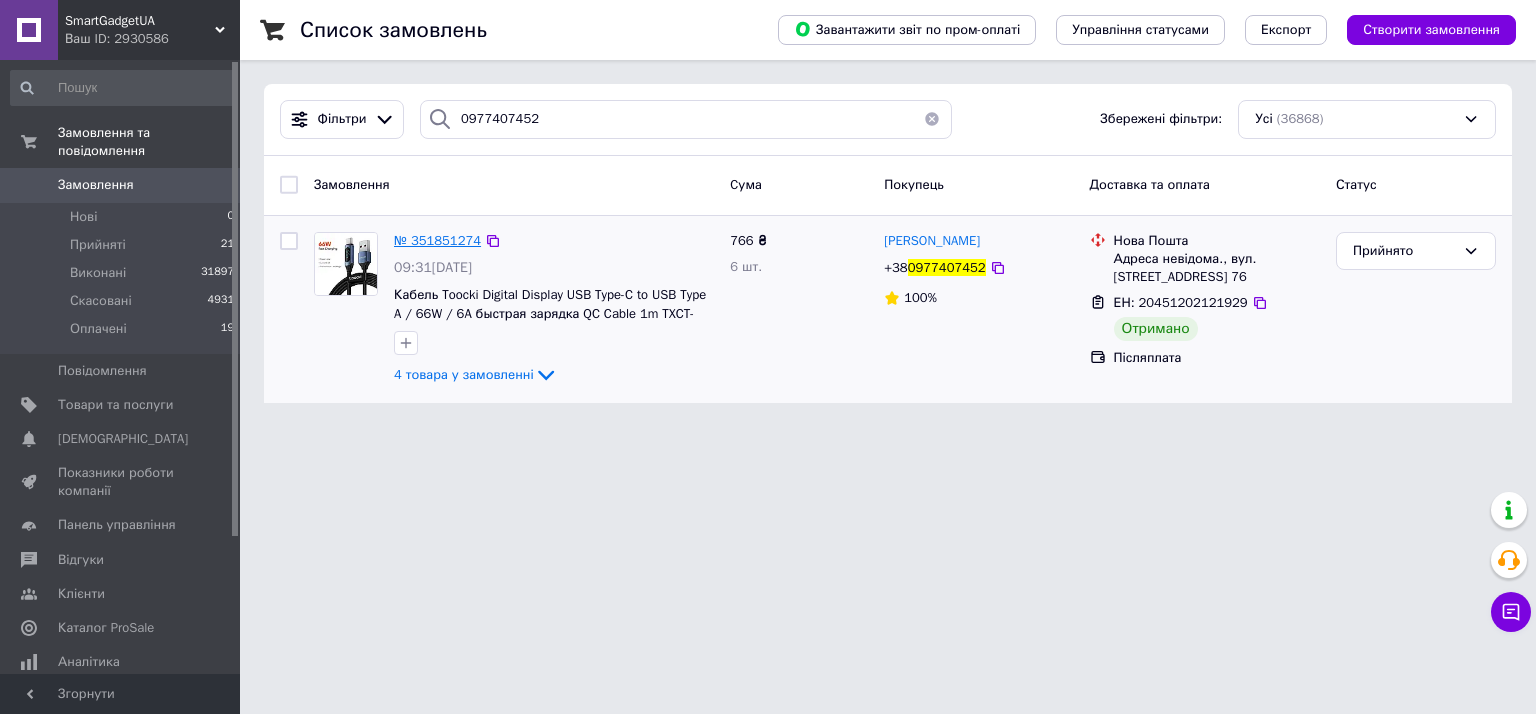 click on "№ 351851274" at bounding box center (437, 240) 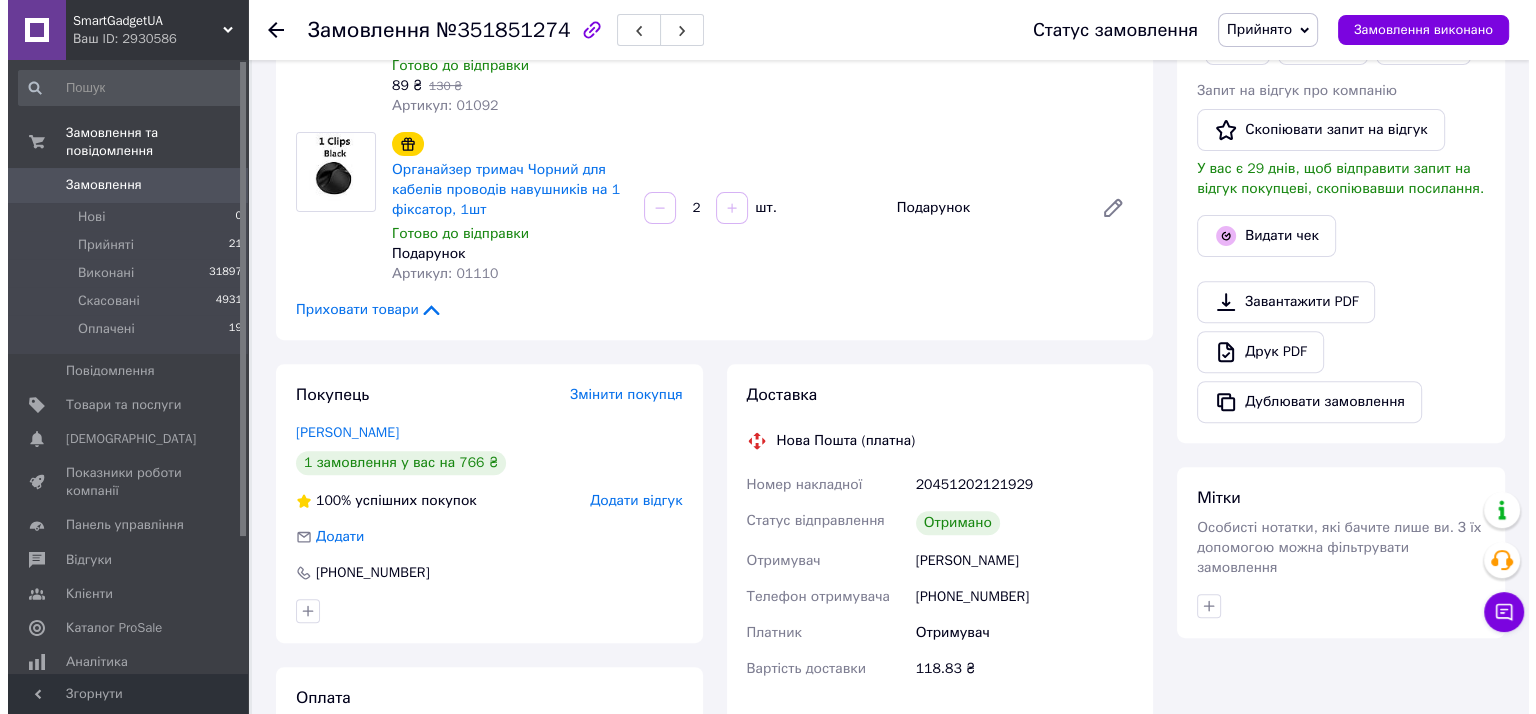 scroll, scrollTop: 568, scrollLeft: 0, axis: vertical 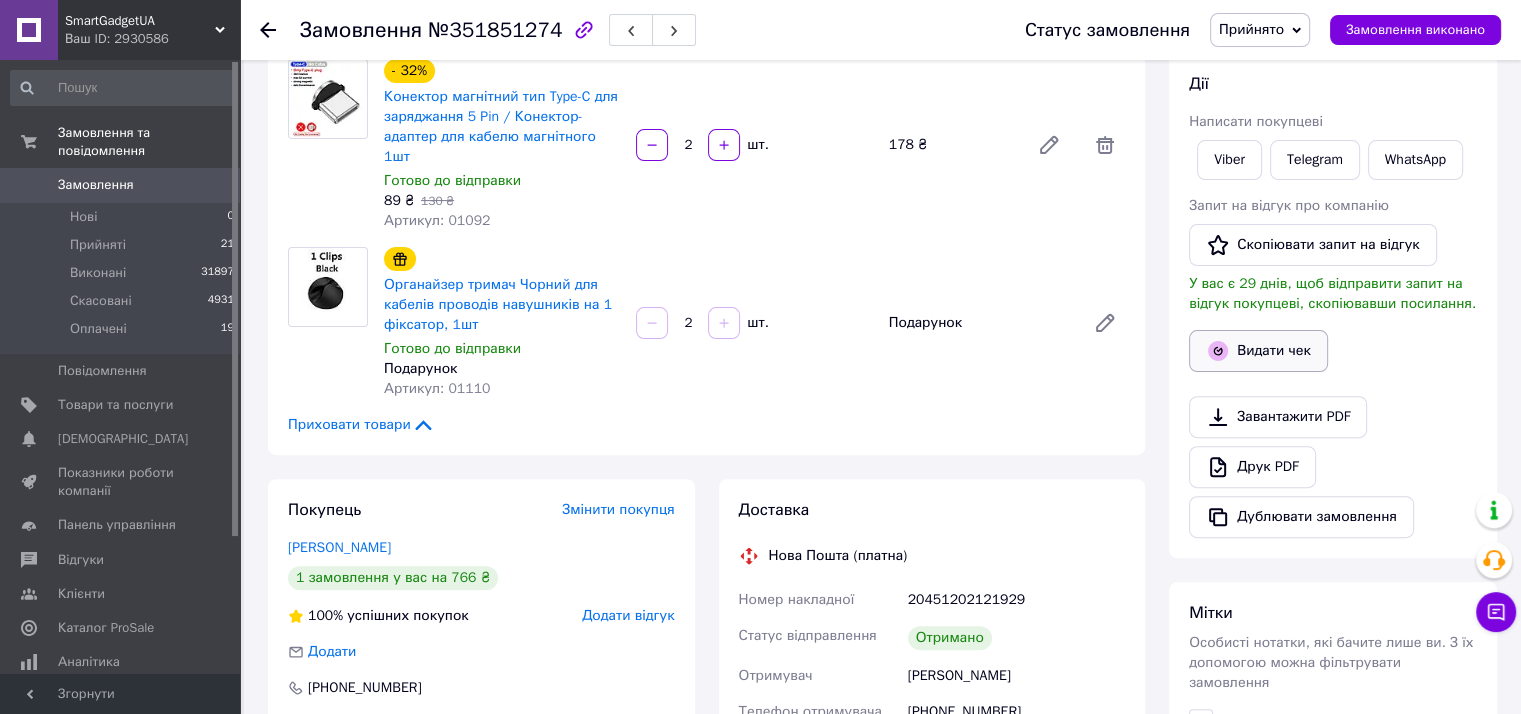 click on "Видати чек" at bounding box center [1258, 351] 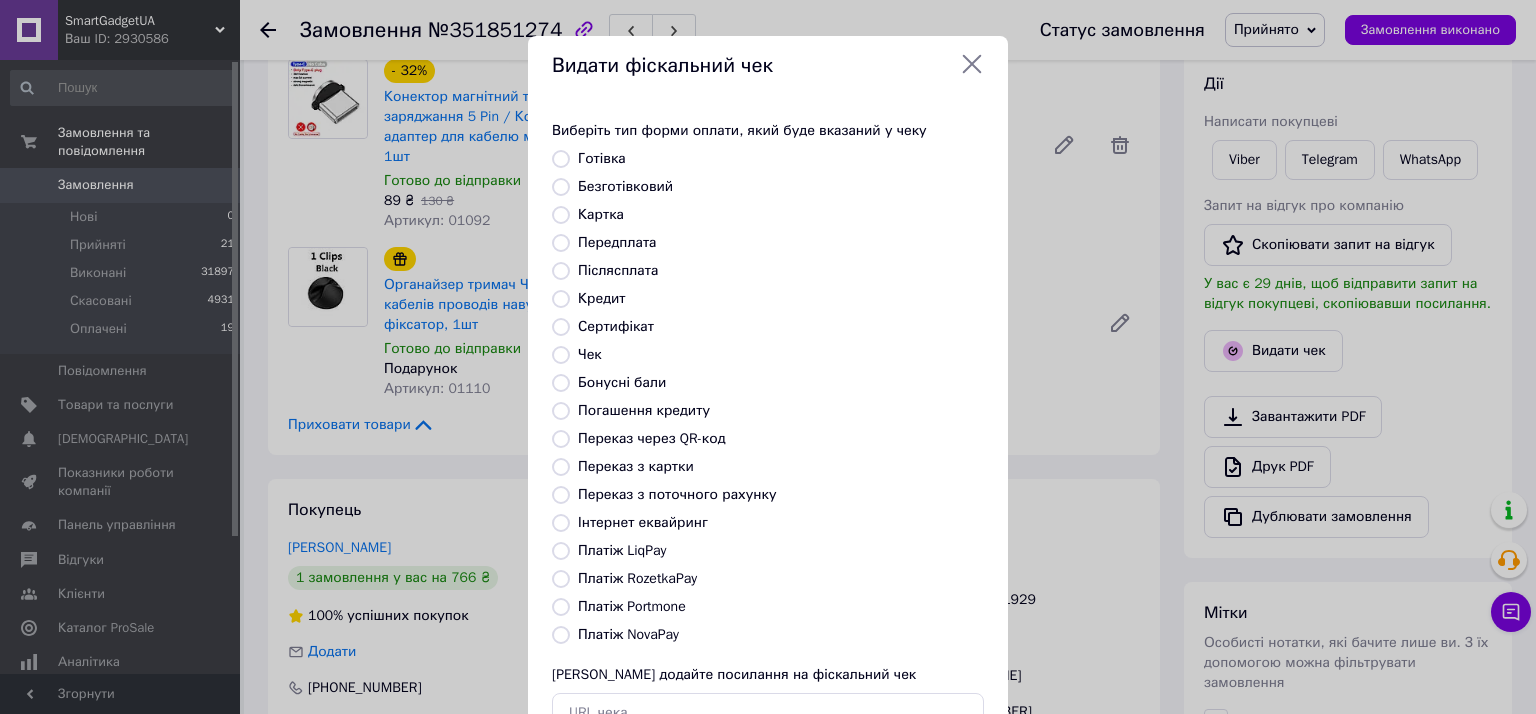 click on "Безготівковий" at bounding box center [561, 187] 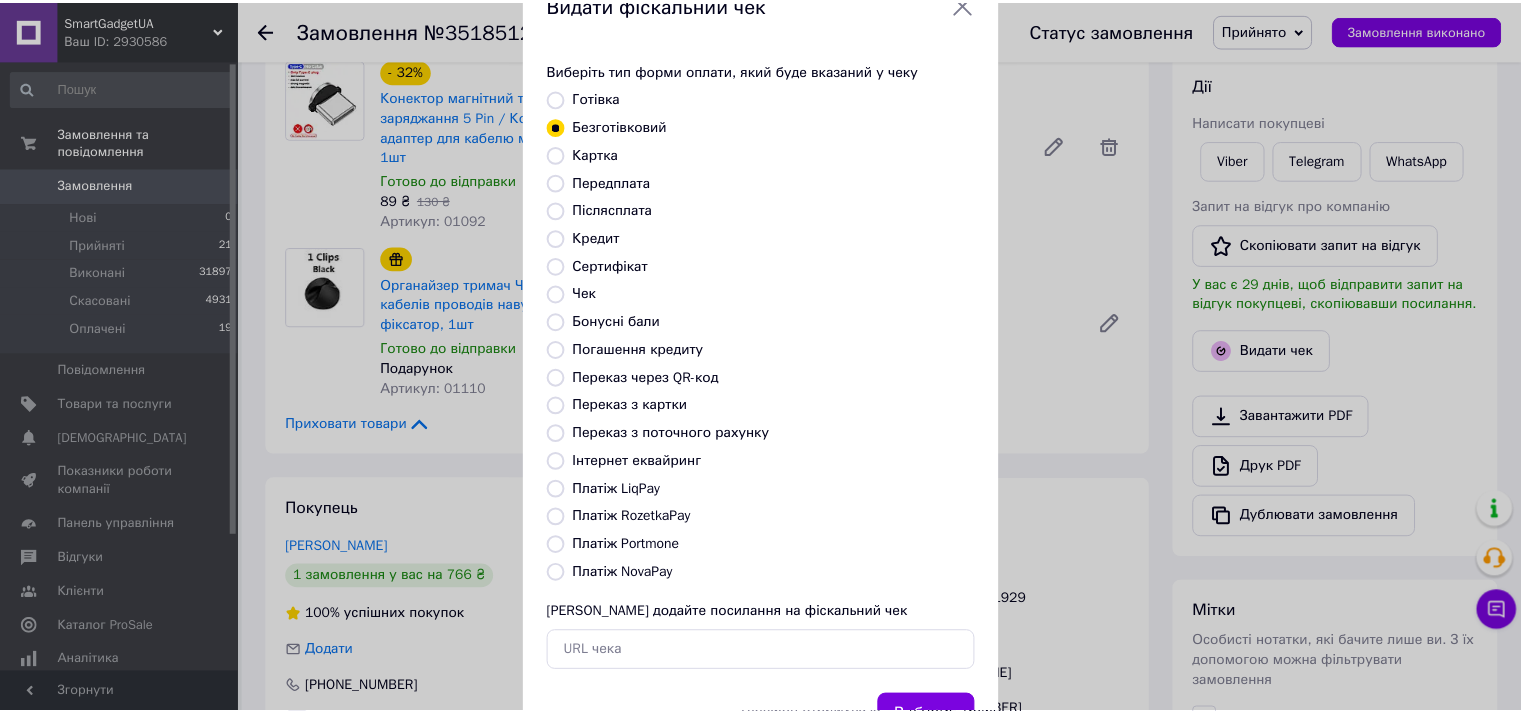 scroll, scrollTop: 144, scrollLeft: 0, axis: vertical 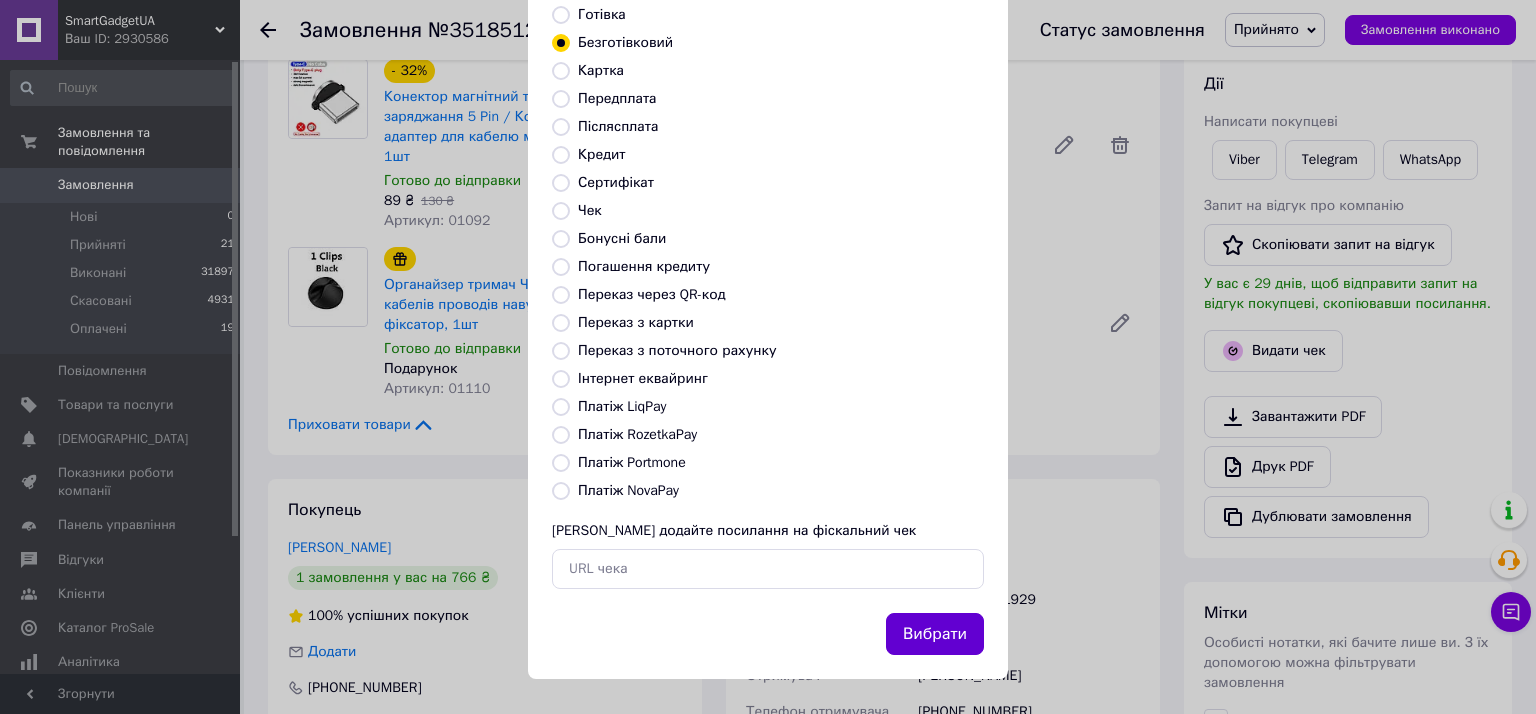 click on "Вибрати" at bounding box center (935, 634) 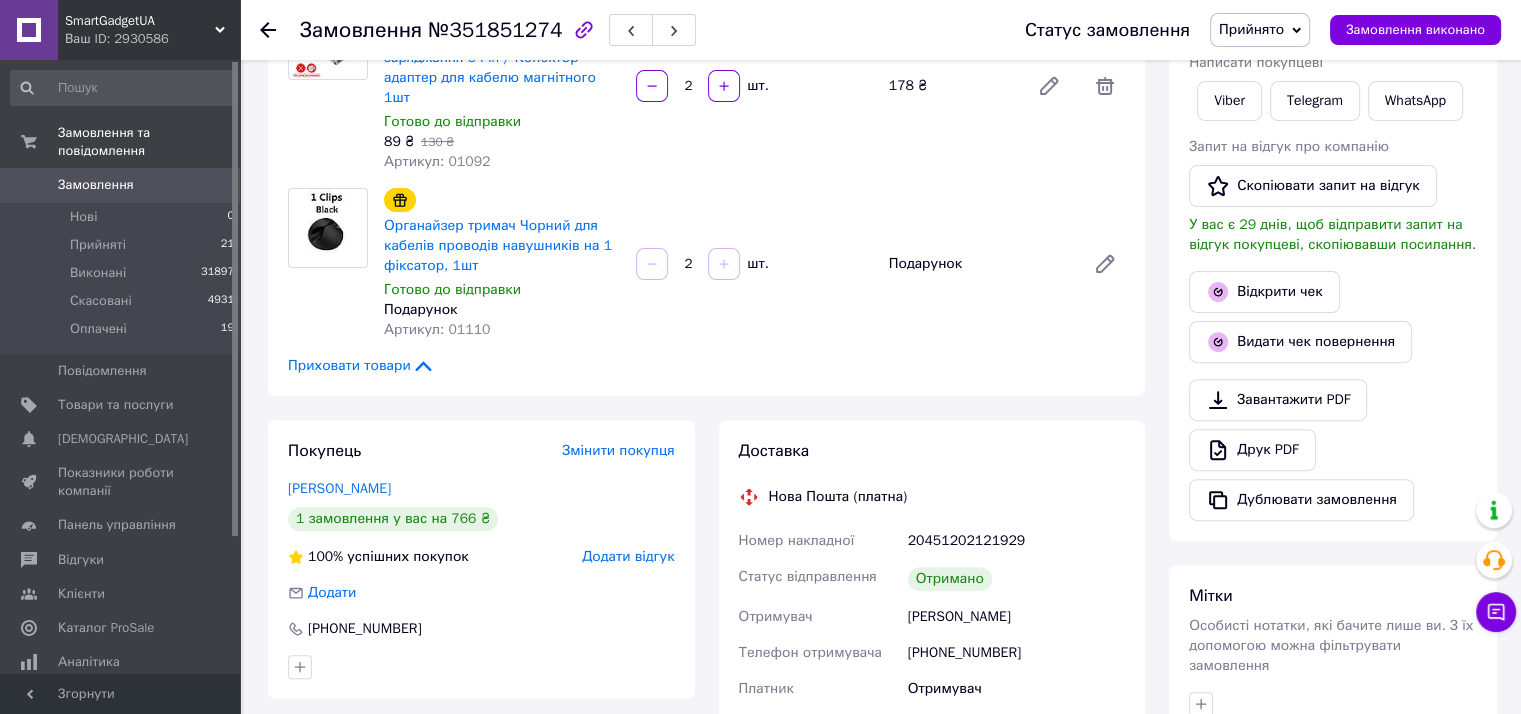 scroll, scrollTop: 933, scrollLeft: 0, axis: vertical 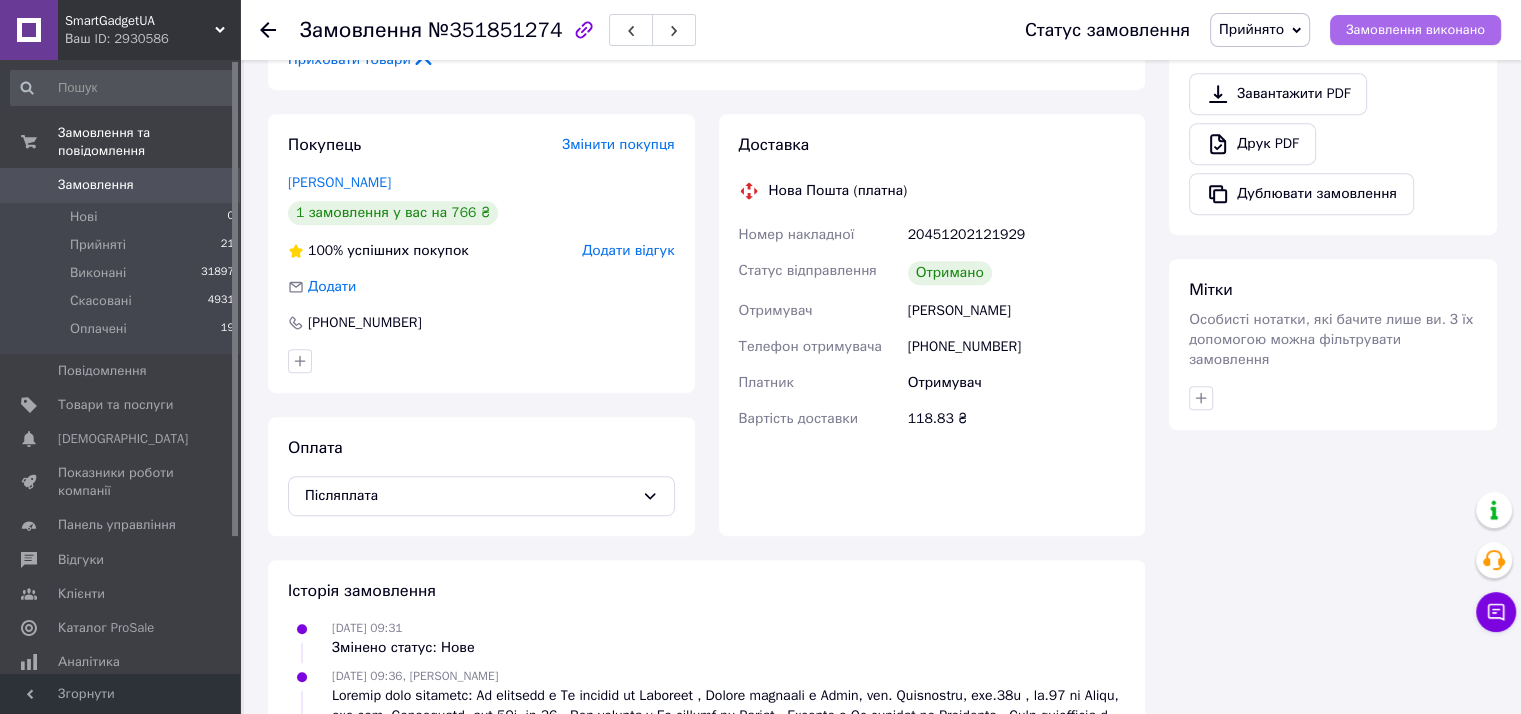 click on "Замовлення виконано" at bounding box center [1415, 30] 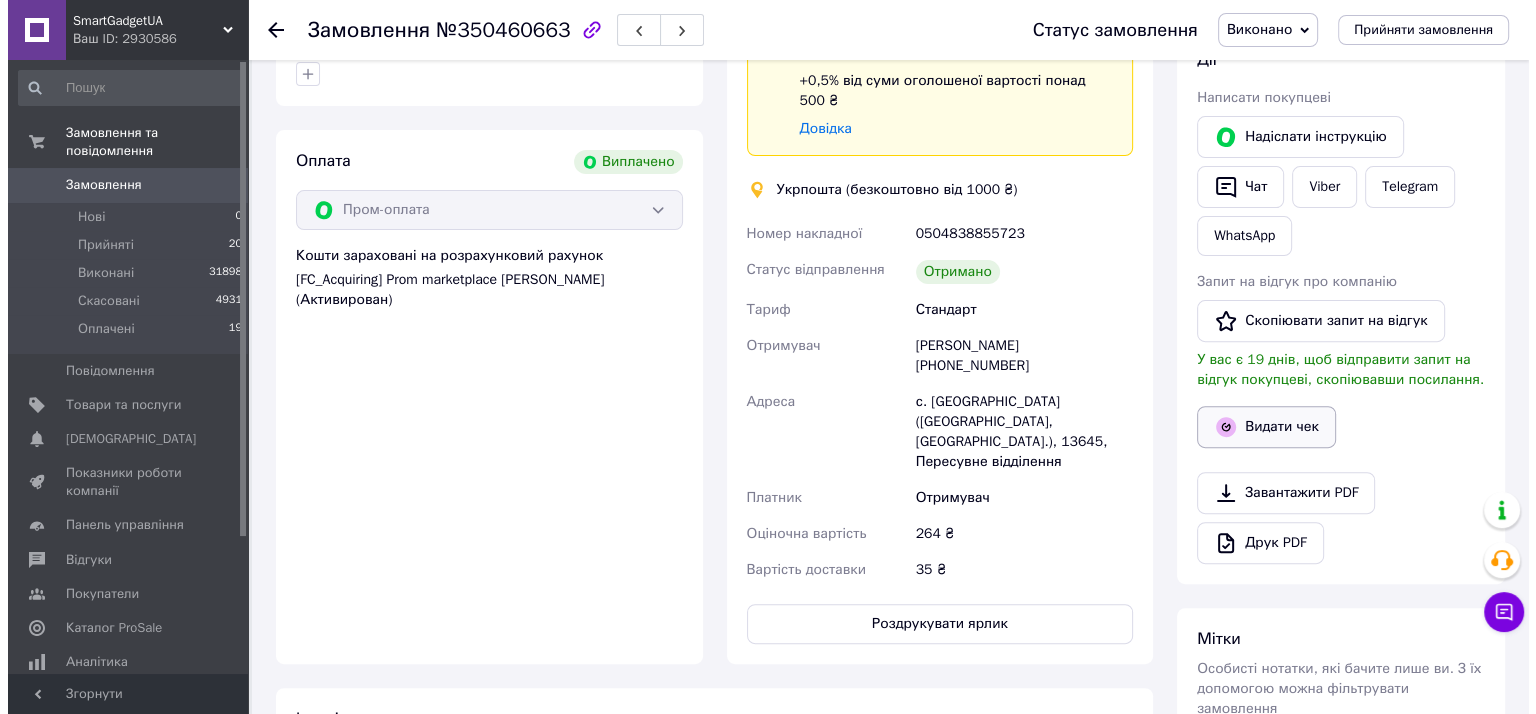 scroll, scrollTop: 700, scrollLeft: 0, axis: vertical 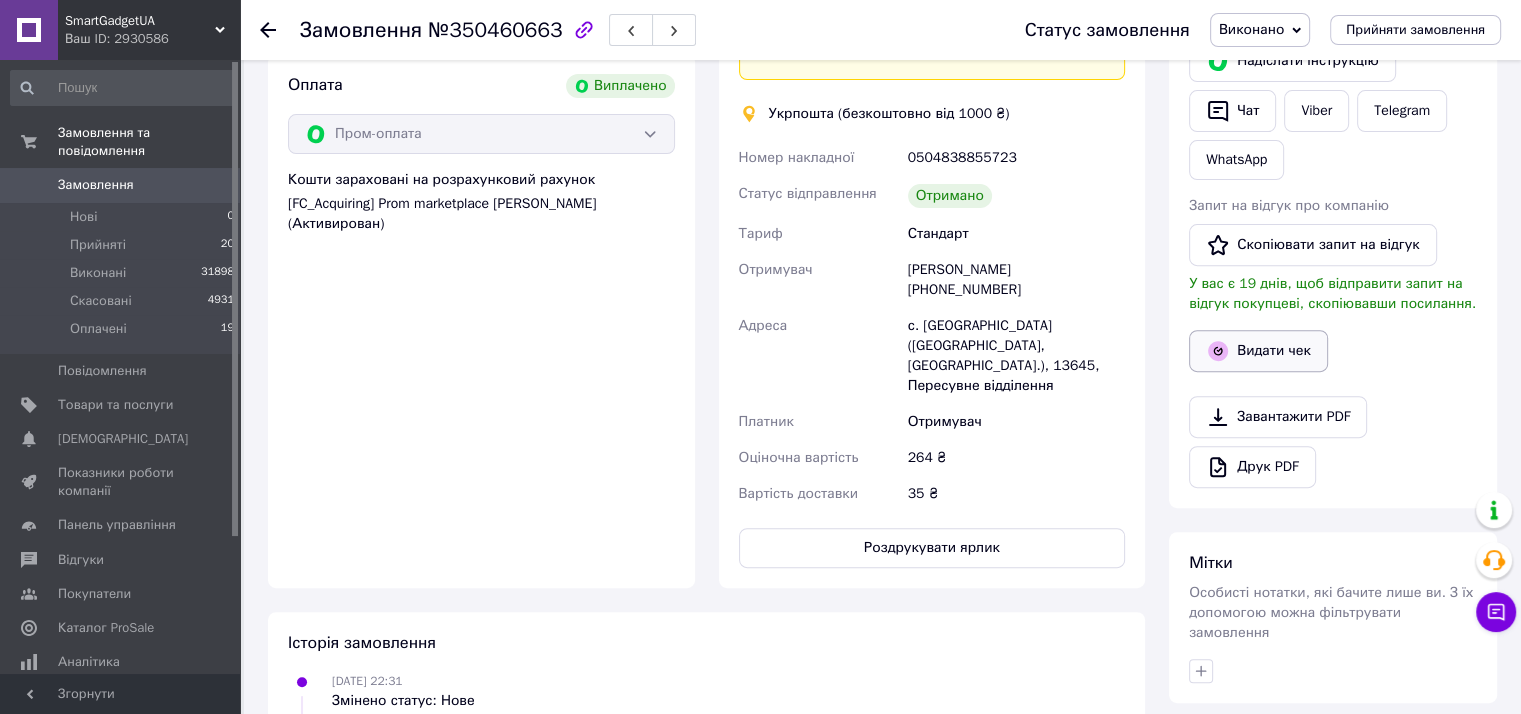 click on "Видати чек" at bounding box center [1258, 351] 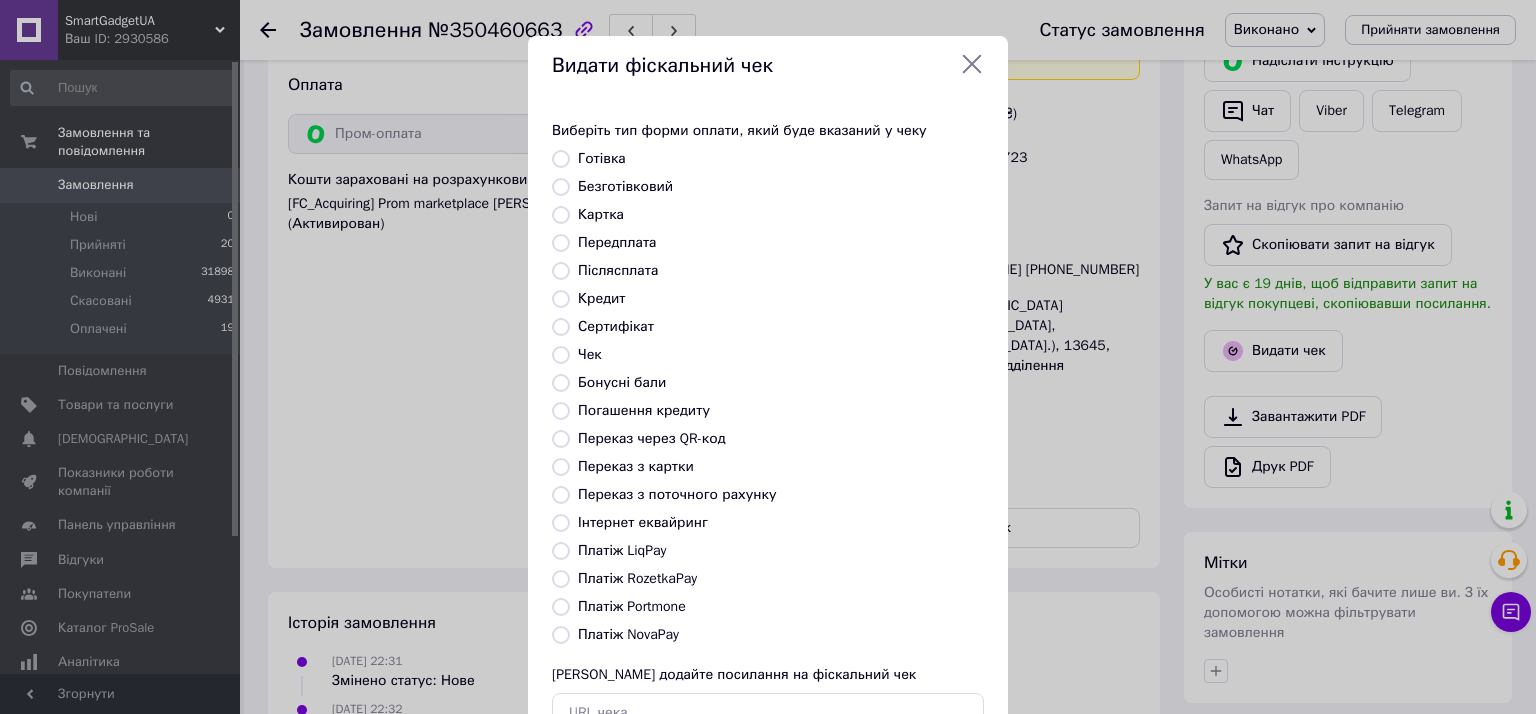 click on "Безготівковий" at bounding box center (561, 187) 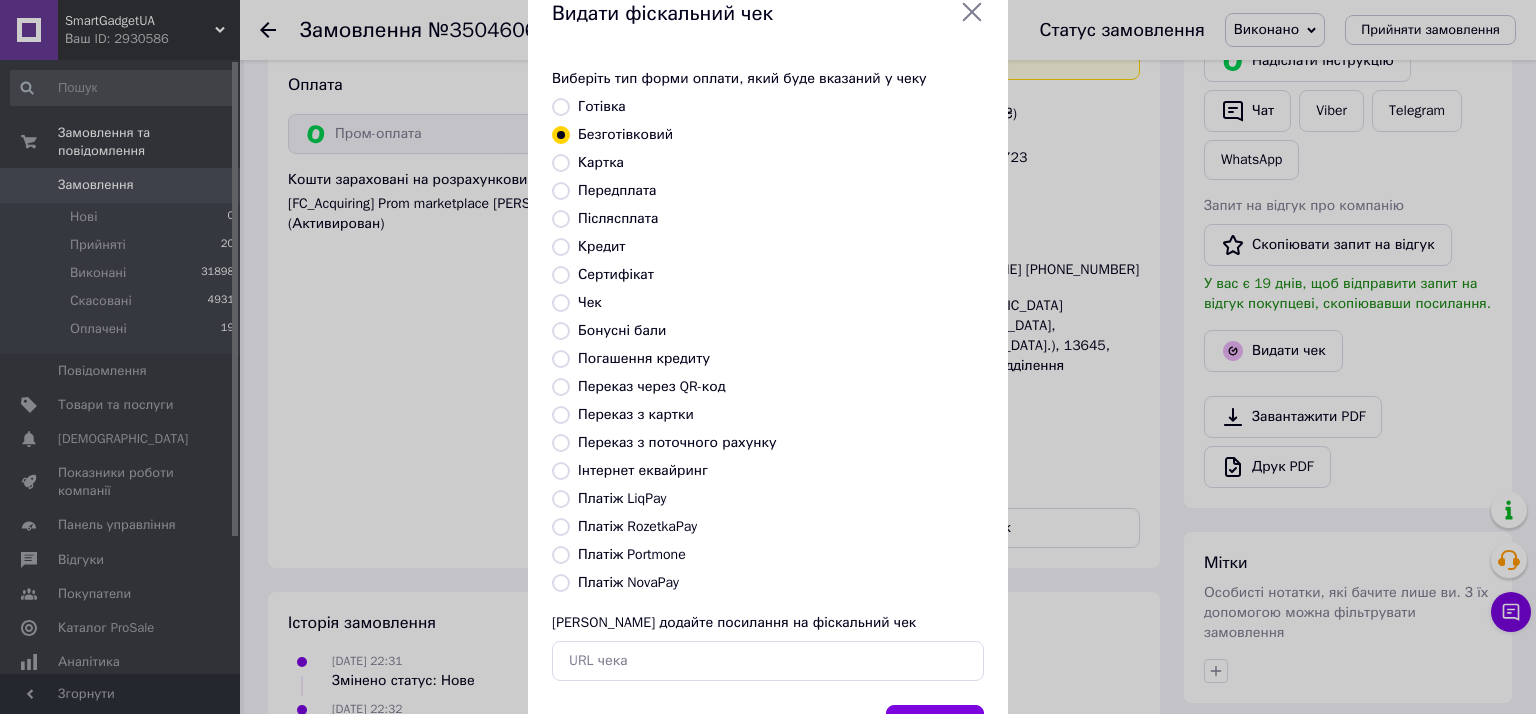 scroll, scrollTop: 144, scrollLeft: 0, axis: vertical 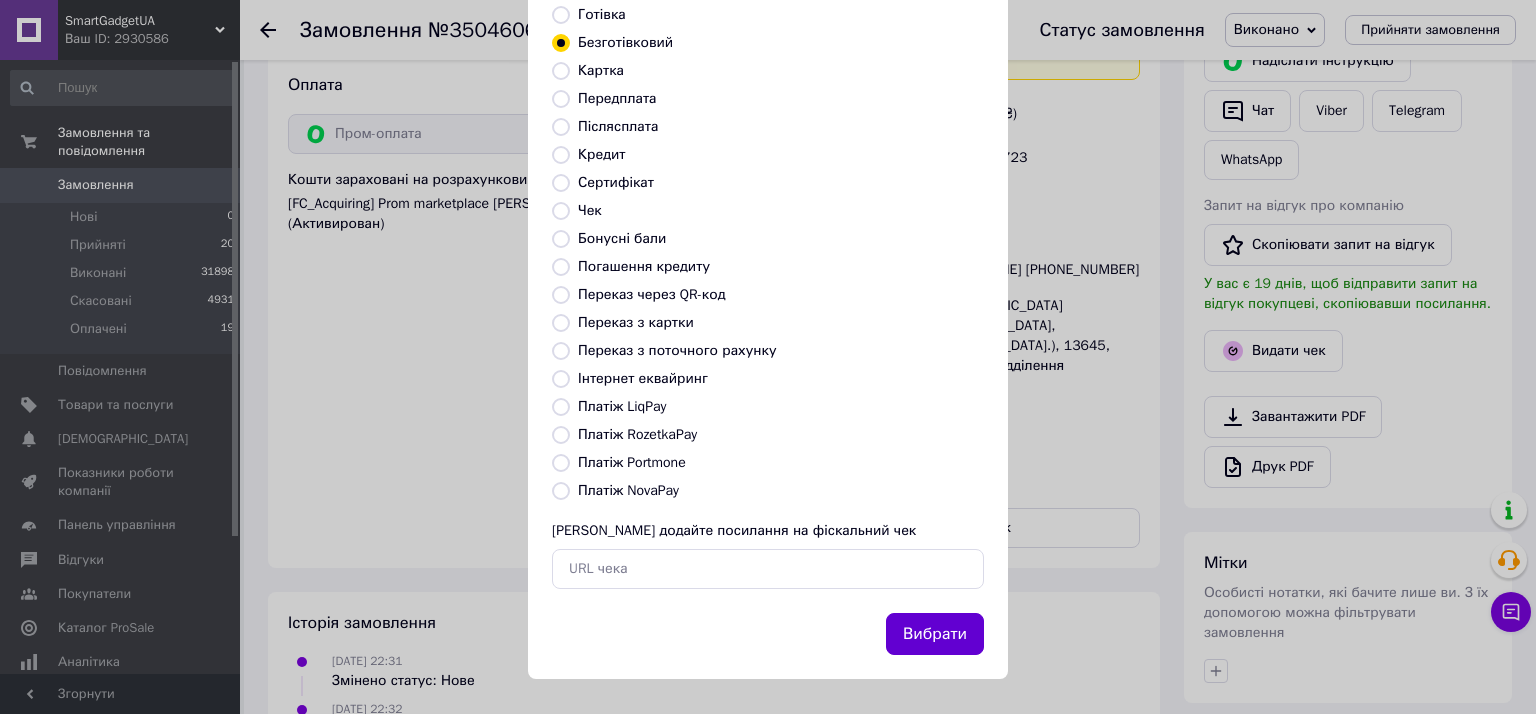 click on "Вибрати" at bounding box center (935, 634) 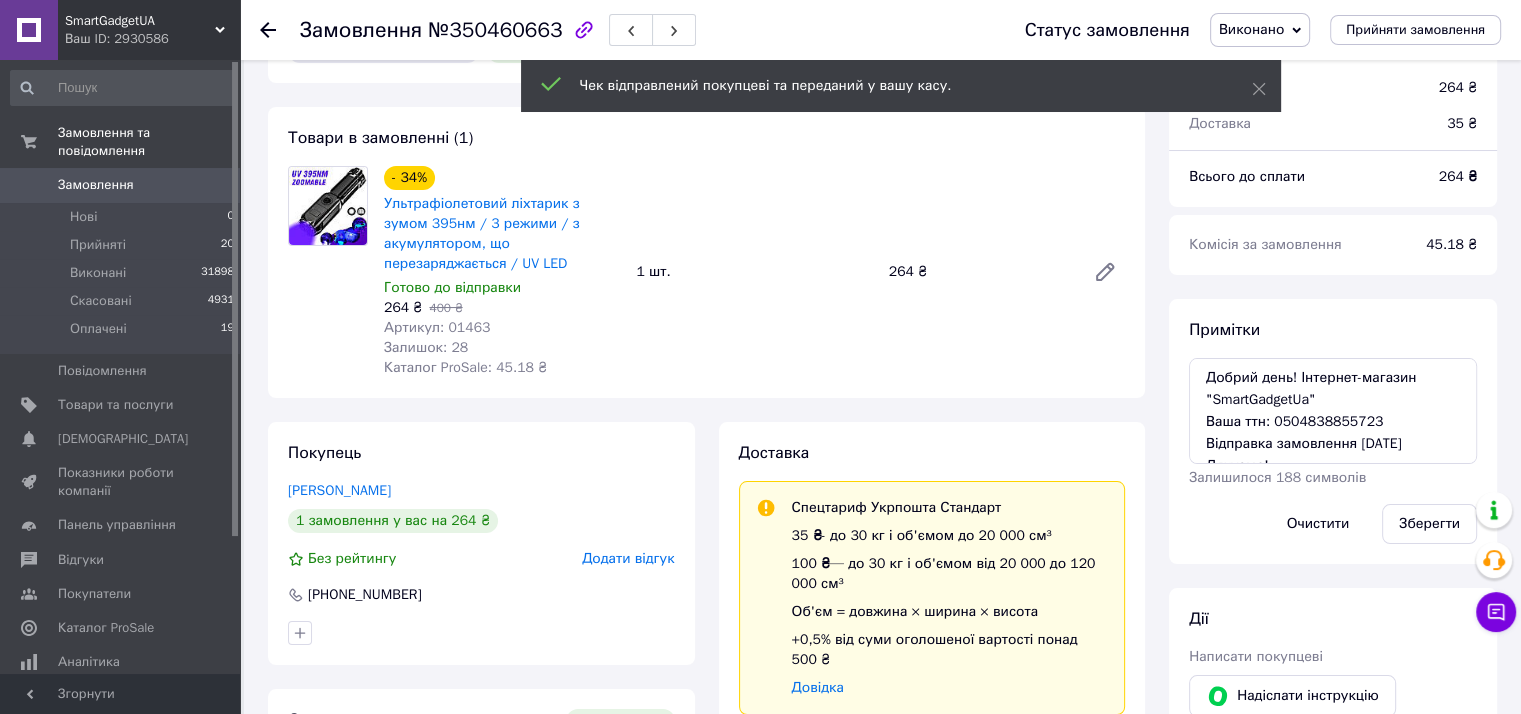 scroll, scrollTop: 0, scrollLeft: 0, axis: both 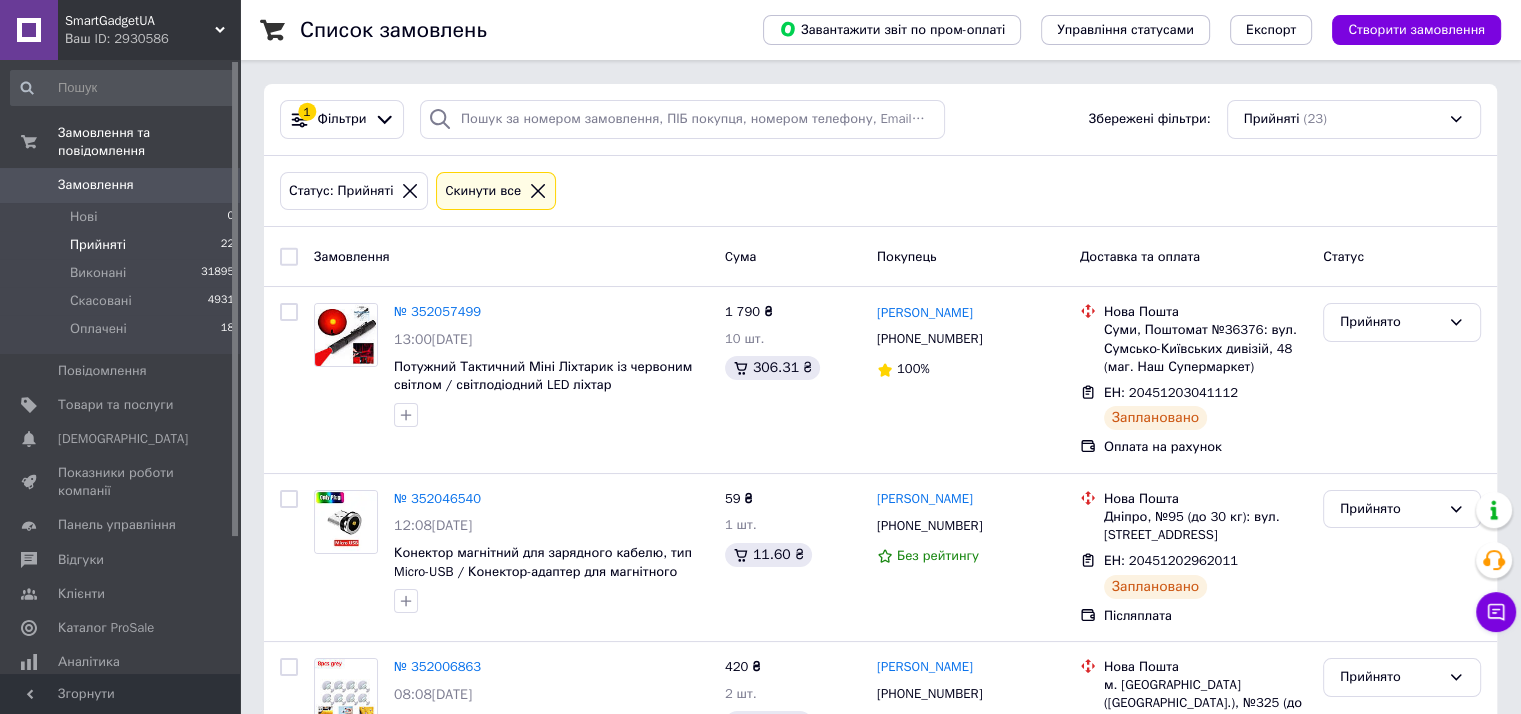 click on "Замовлення" at bounding box center [96, 185] 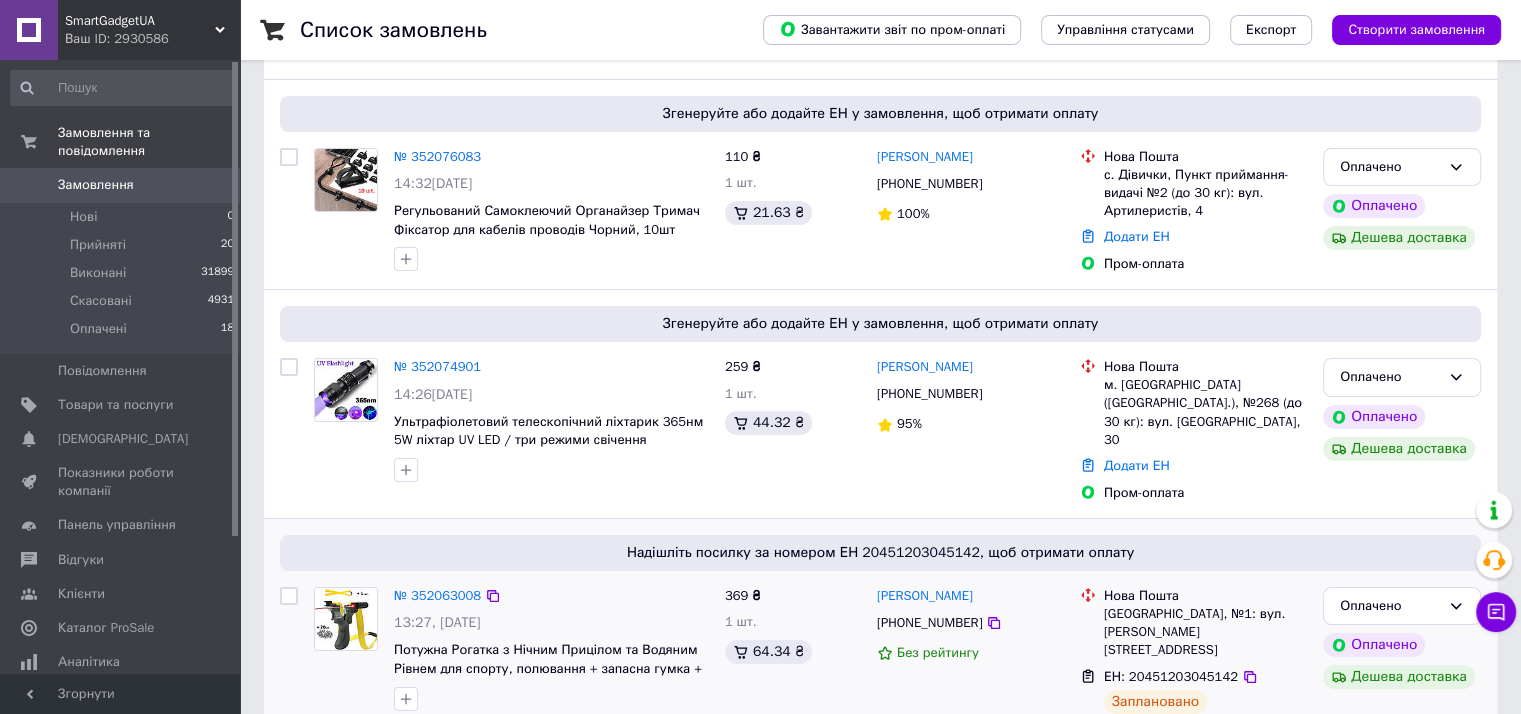 scroll, scrollTop: 233, scrollLeft: 0, axis: vertical 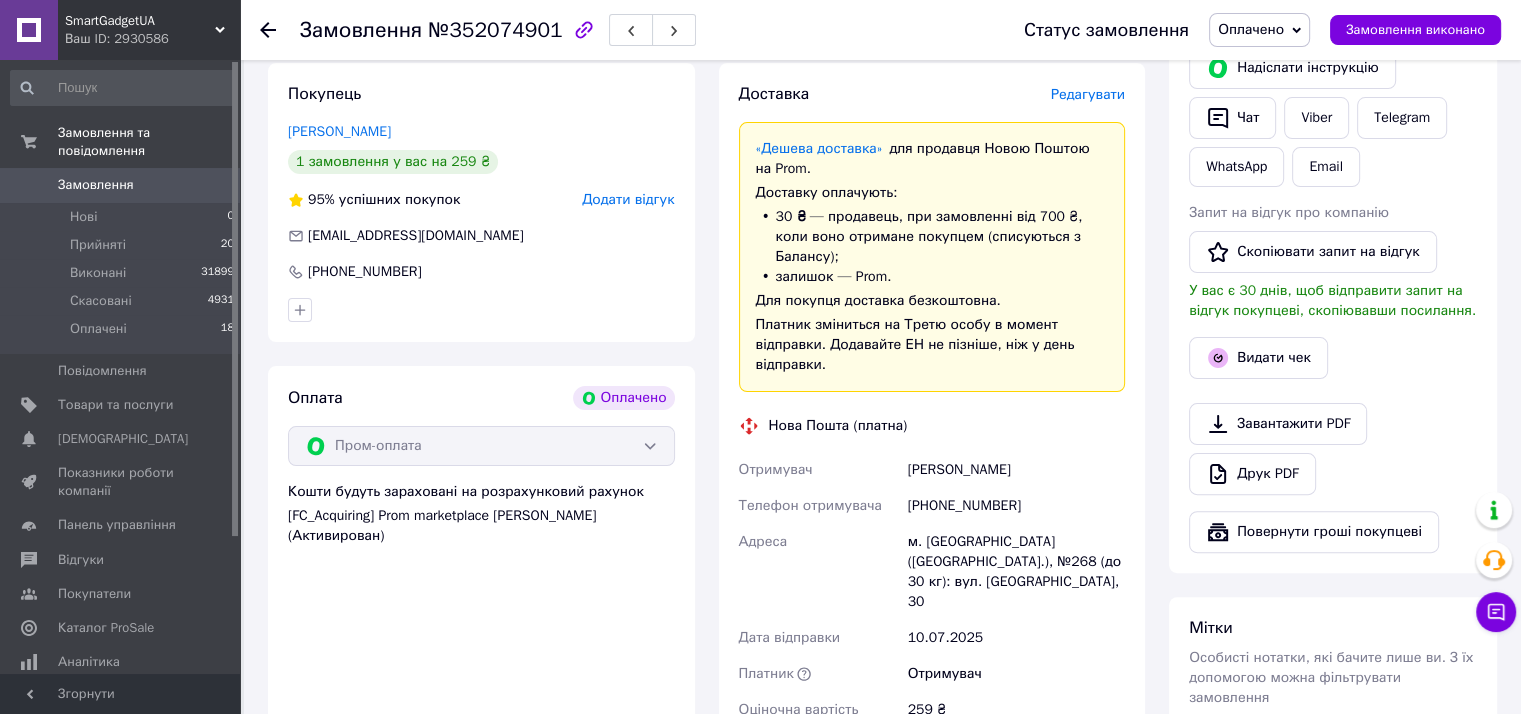 click on "Редагувати" at bounding box center [1088, 95] 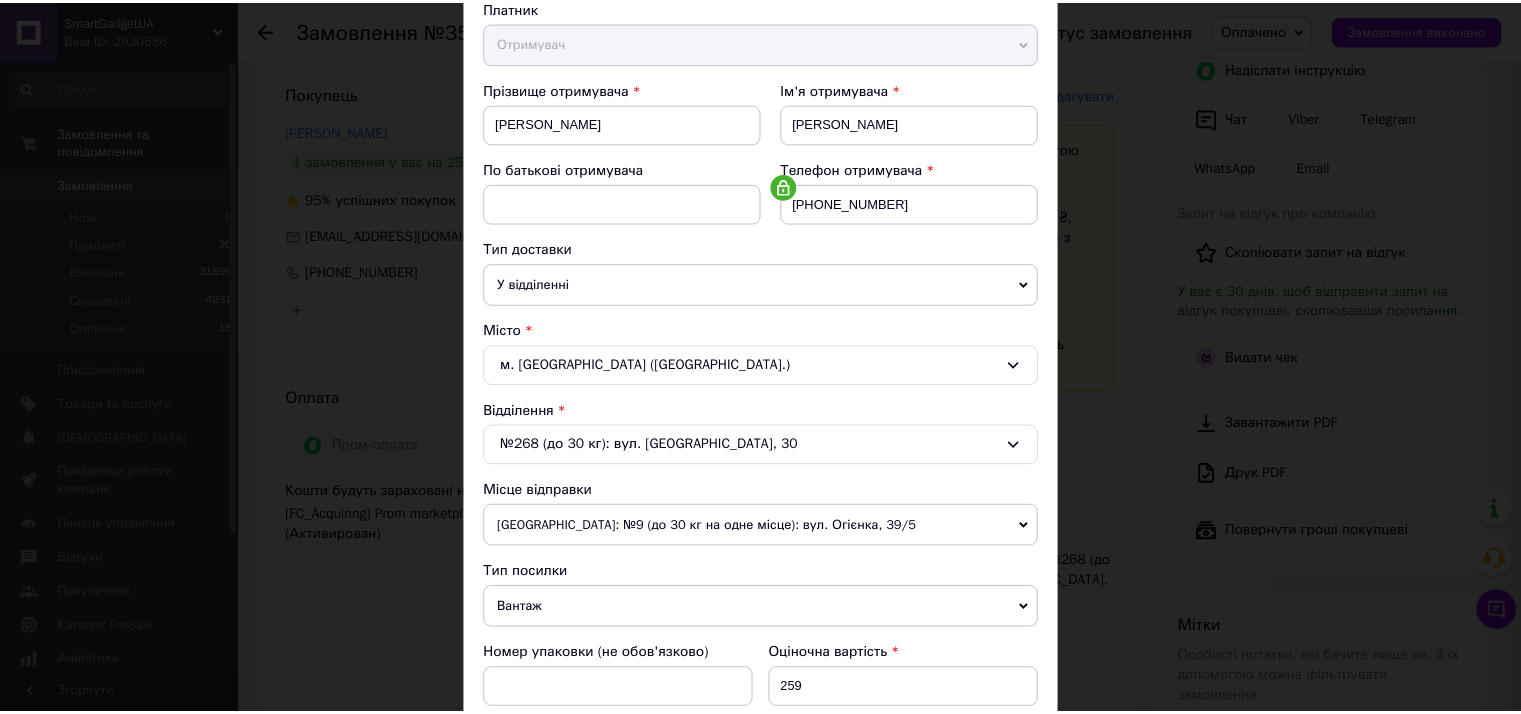 scroll, scrollTop: 608, scrollLeft: 0, axis: vertical 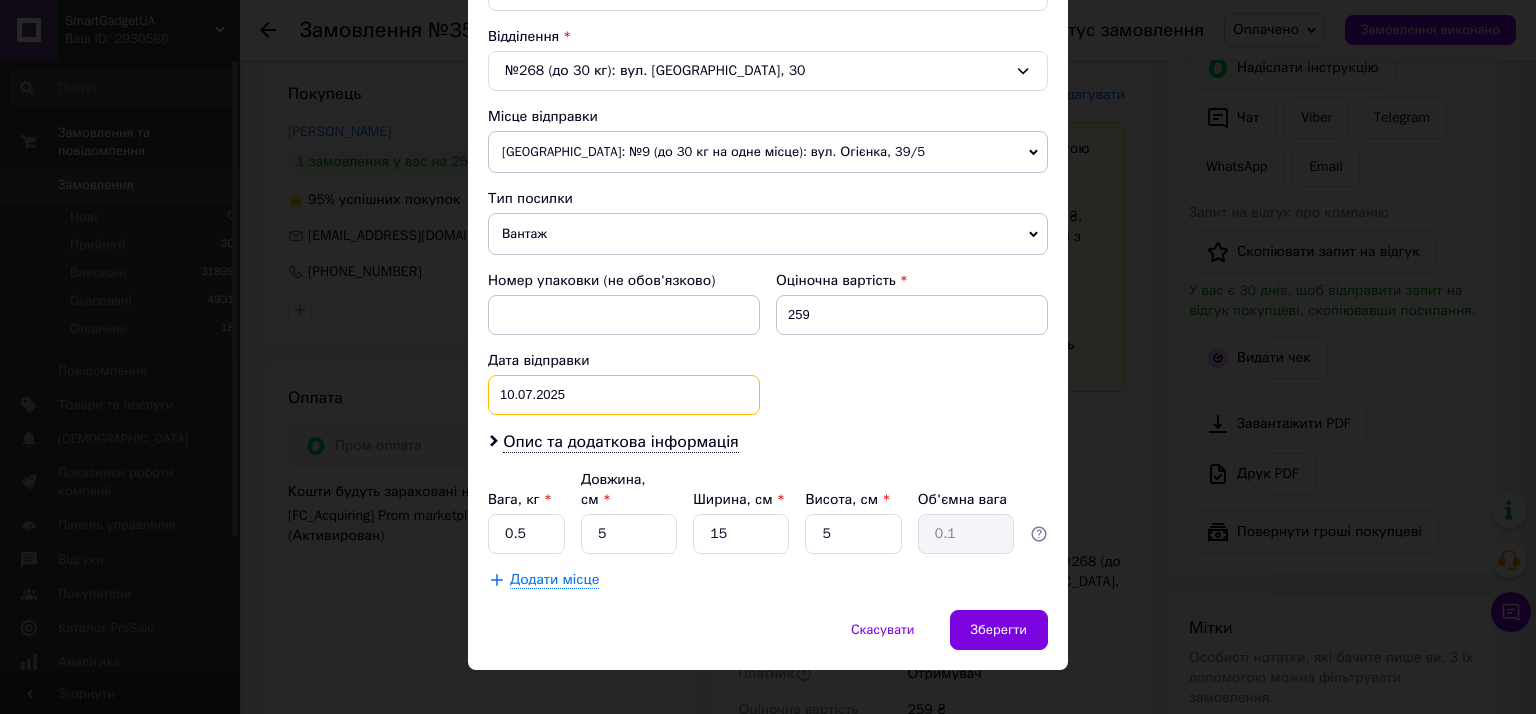click on "10.07.2025 < 2025 > < Июль > Пн Вт Ср Чт Пт Сб Вс 30 1 2 3 4 5 6 7 8 9 10 11 12 13 14 15 16 17 18 19 20 21 22 23 24 25 26 27 28 29 30 31 1 2 3 4 5 6 7 8 9 10" at bounding box center (624, 395) 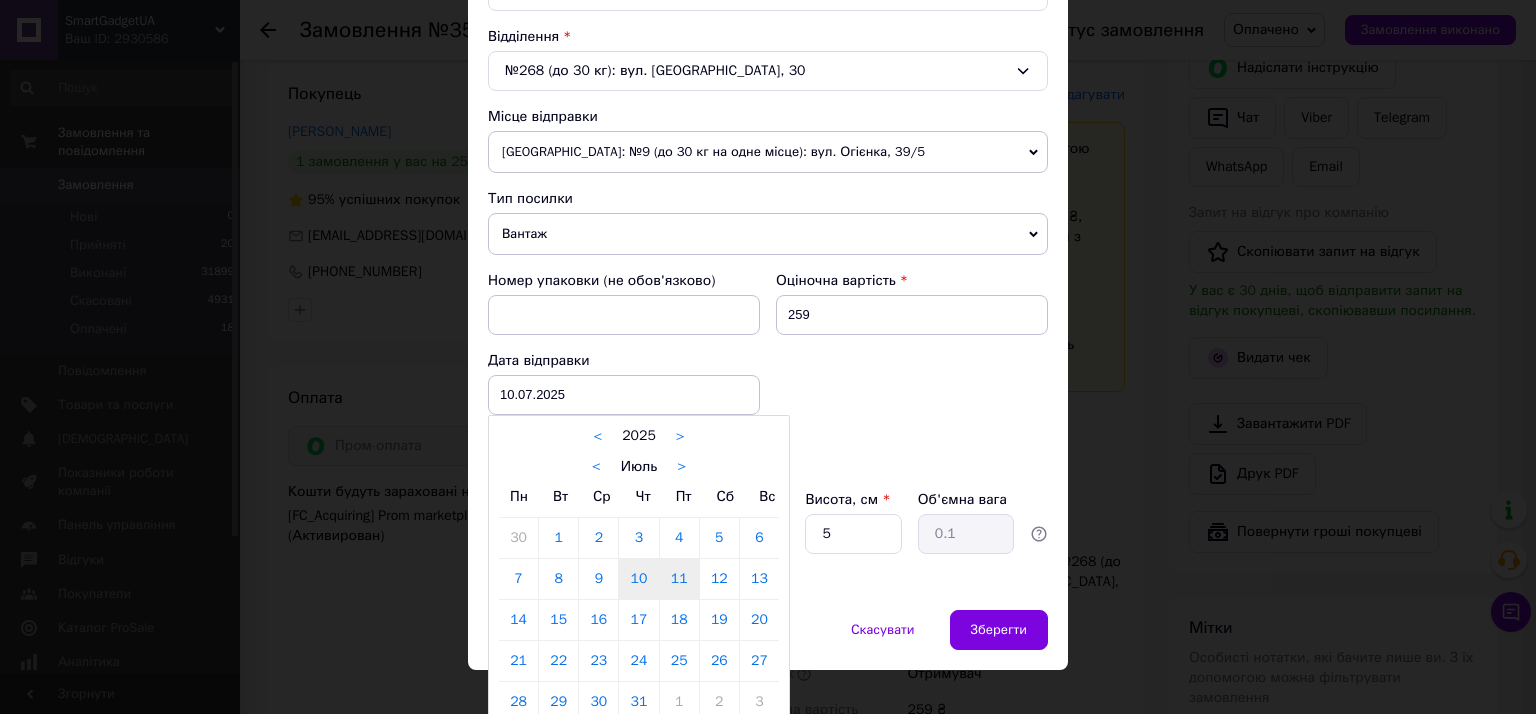 click on "11" at bounding box center (679, 579) 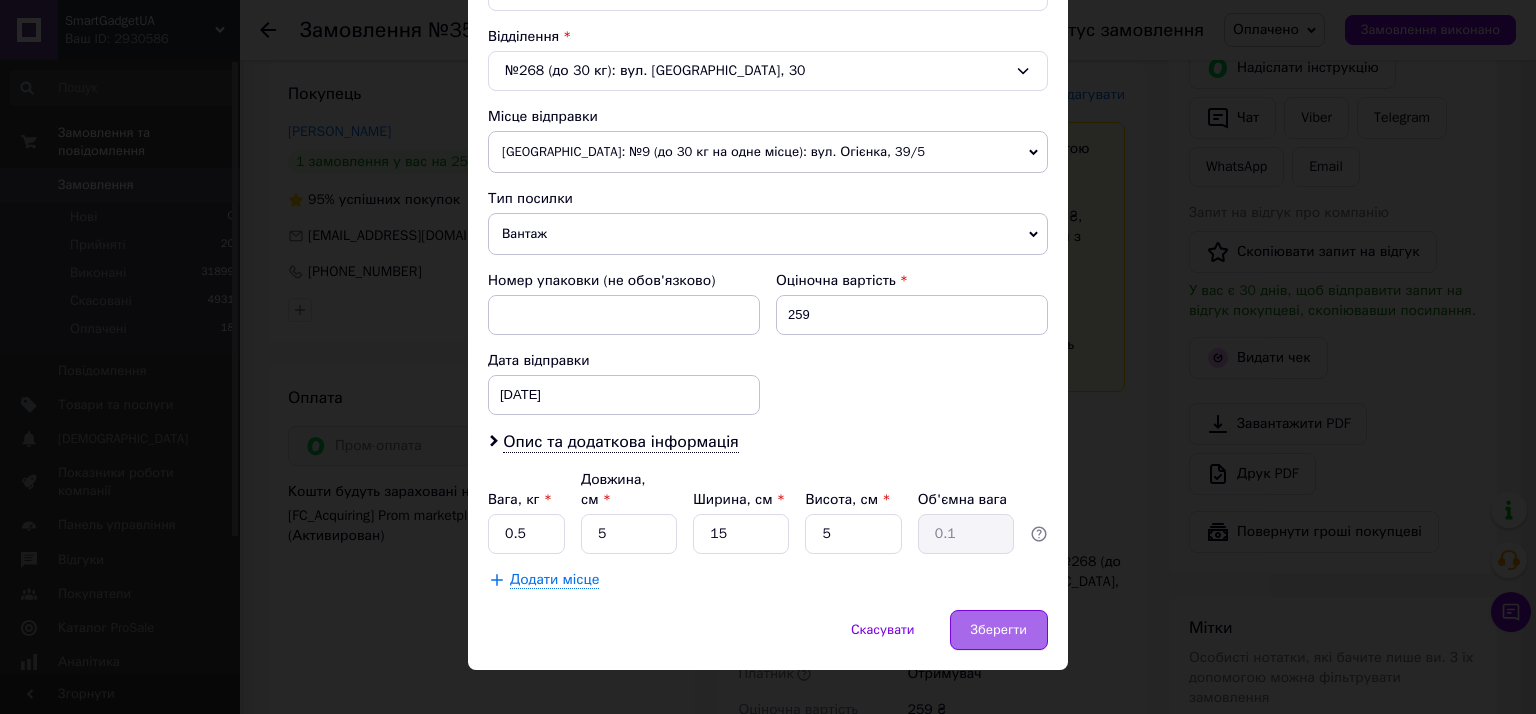 click on "Зберегти" at bounding box center [999, 630] 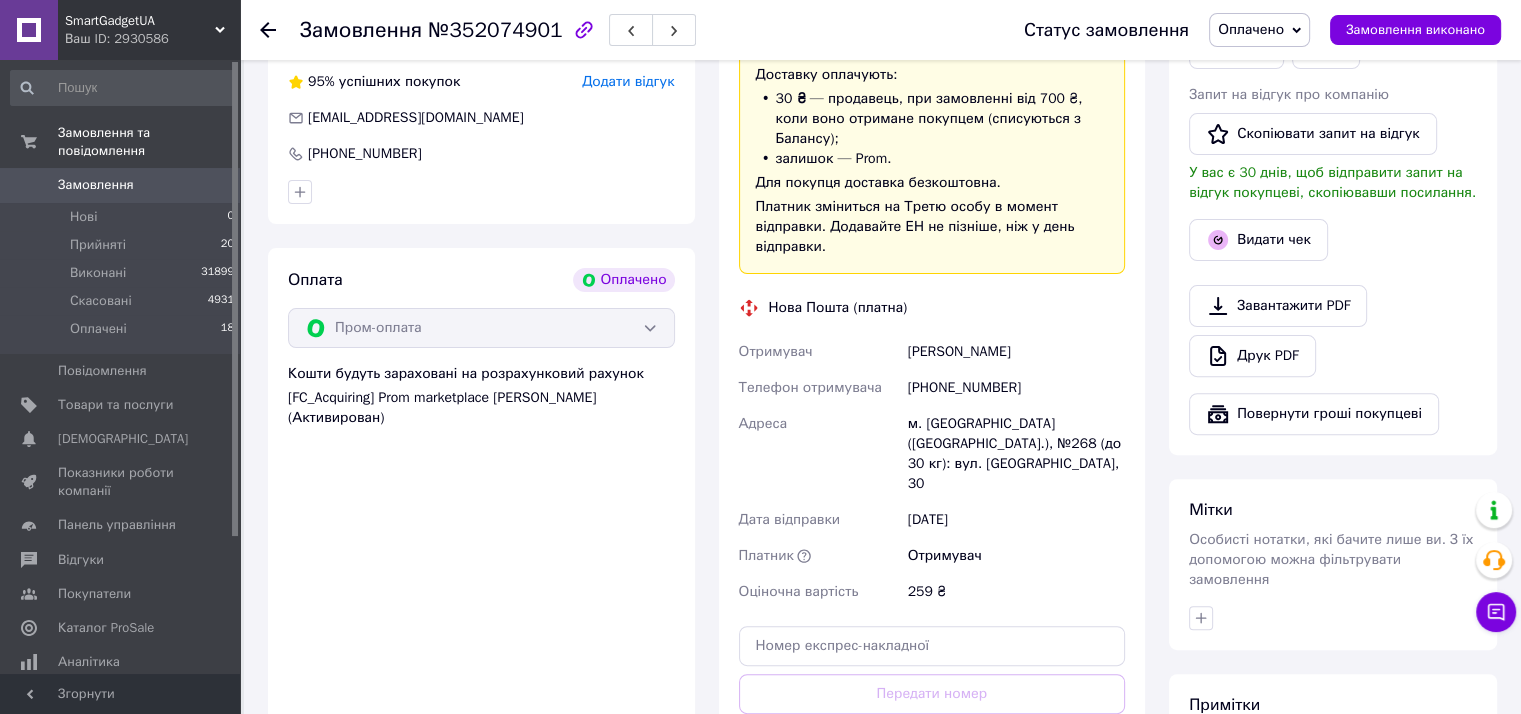 scroll, scrollTop: 700, scrollLeft: 0, axis: vertical 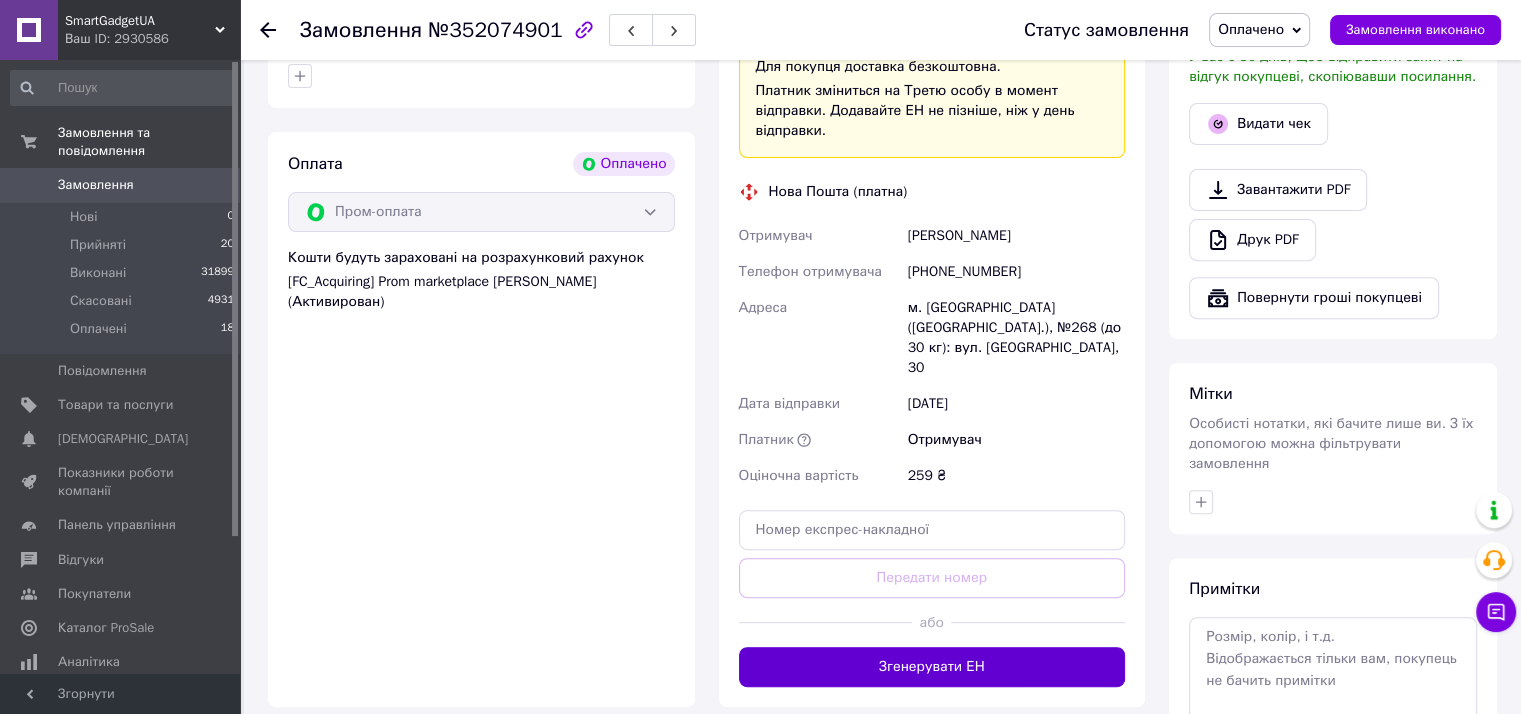 click on "Згенерувати ЕН" at bounding box center (932, 667) 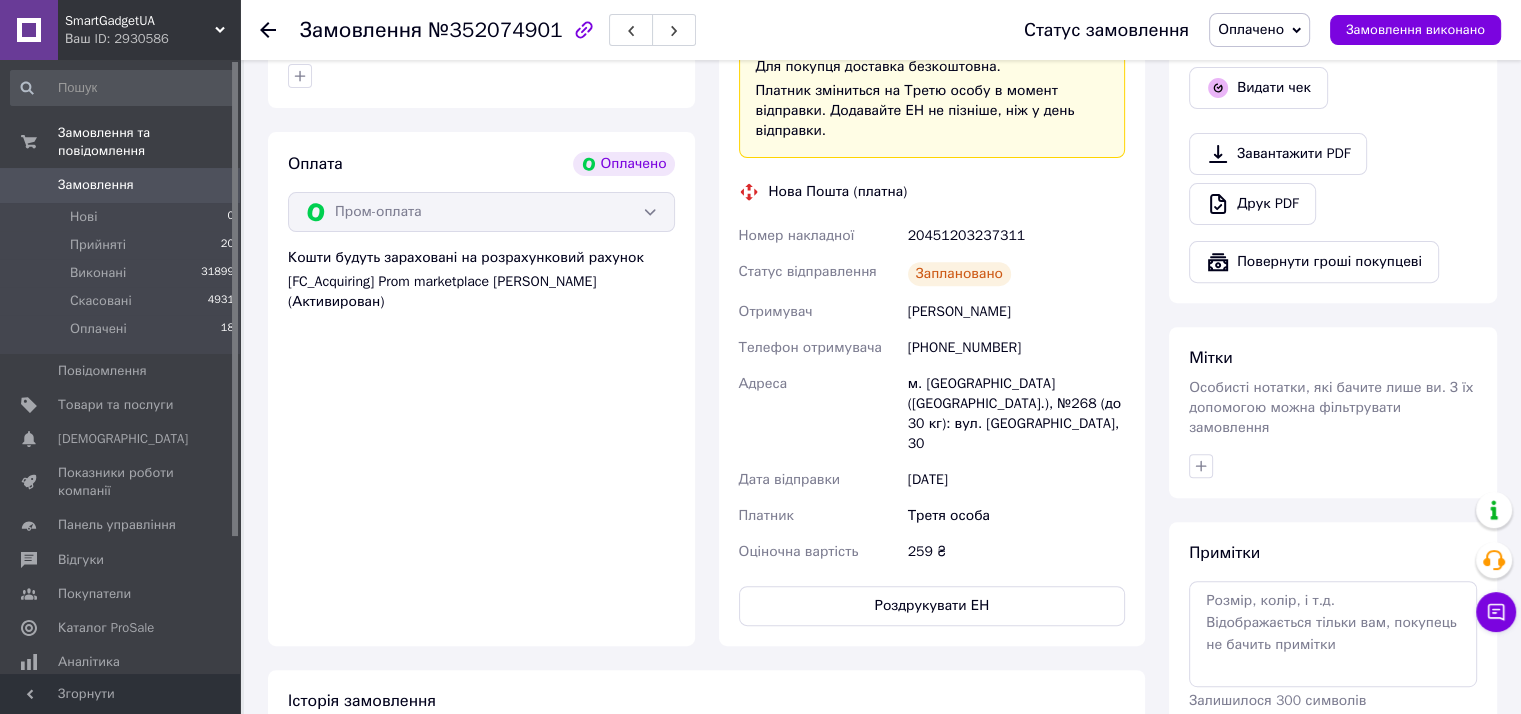 click on "Мітки Особисті нотатки, які бачите лише ви. З їх допомогою можна фільтрувати замовлення" at bounding box center (1333, 412) 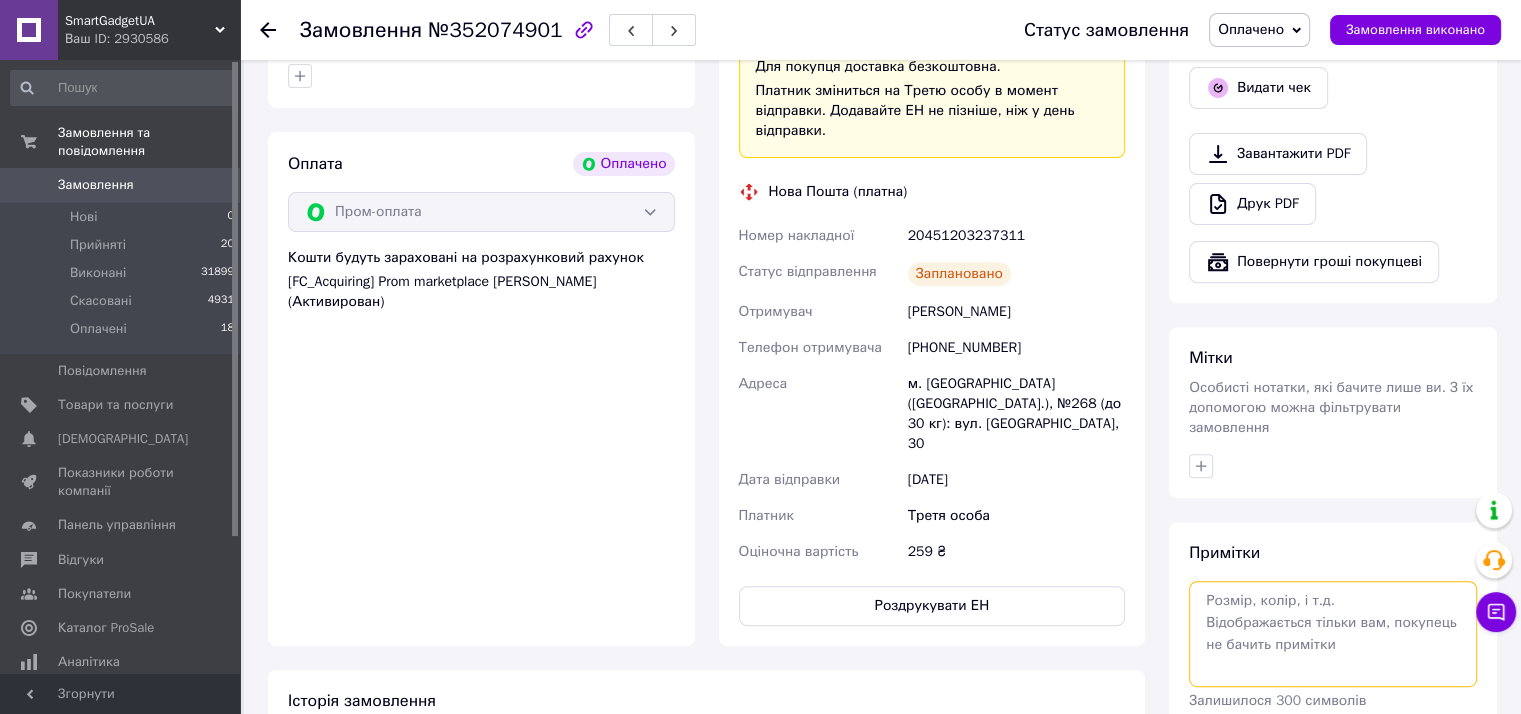 click at bounding box center [1333, 634] 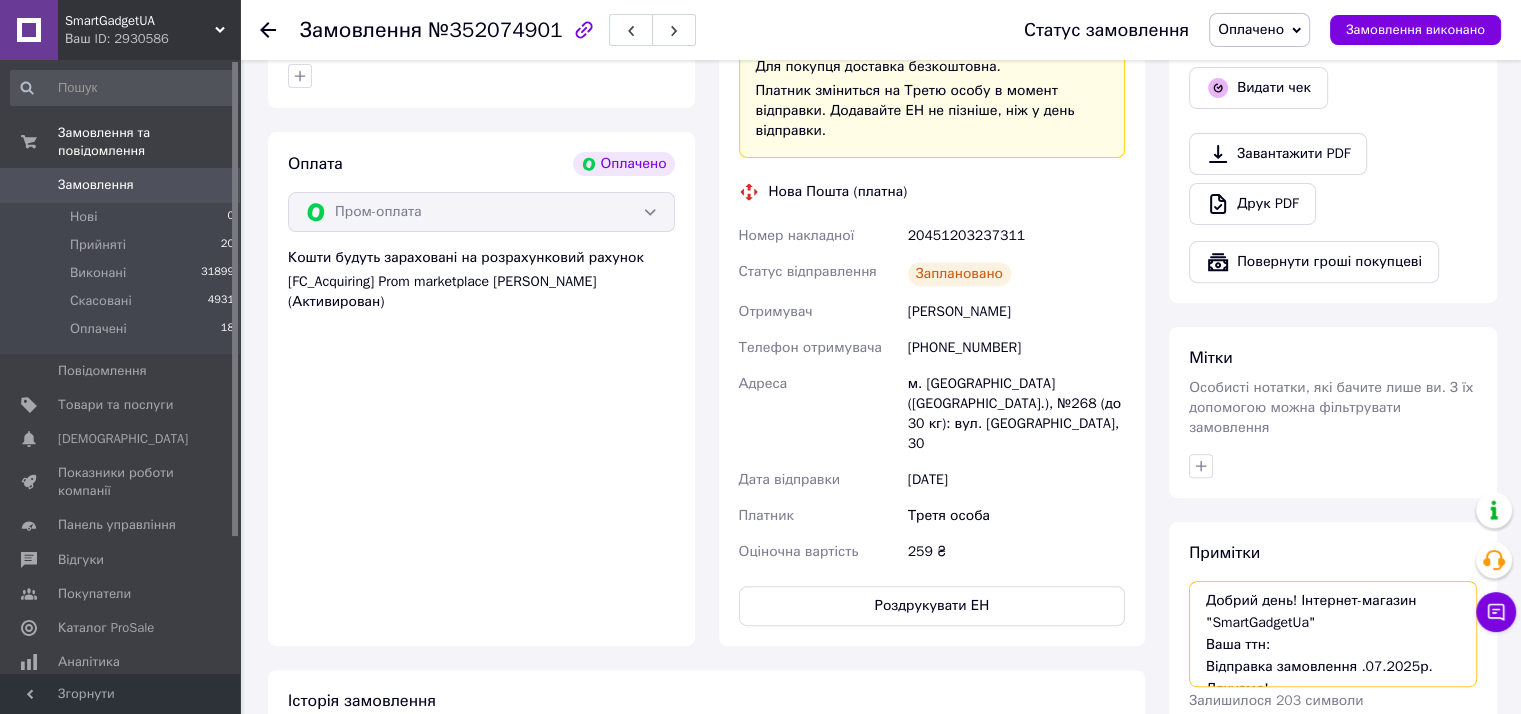 scroll, scrollTop: 12, scrollLeft: 0, axis: vertical 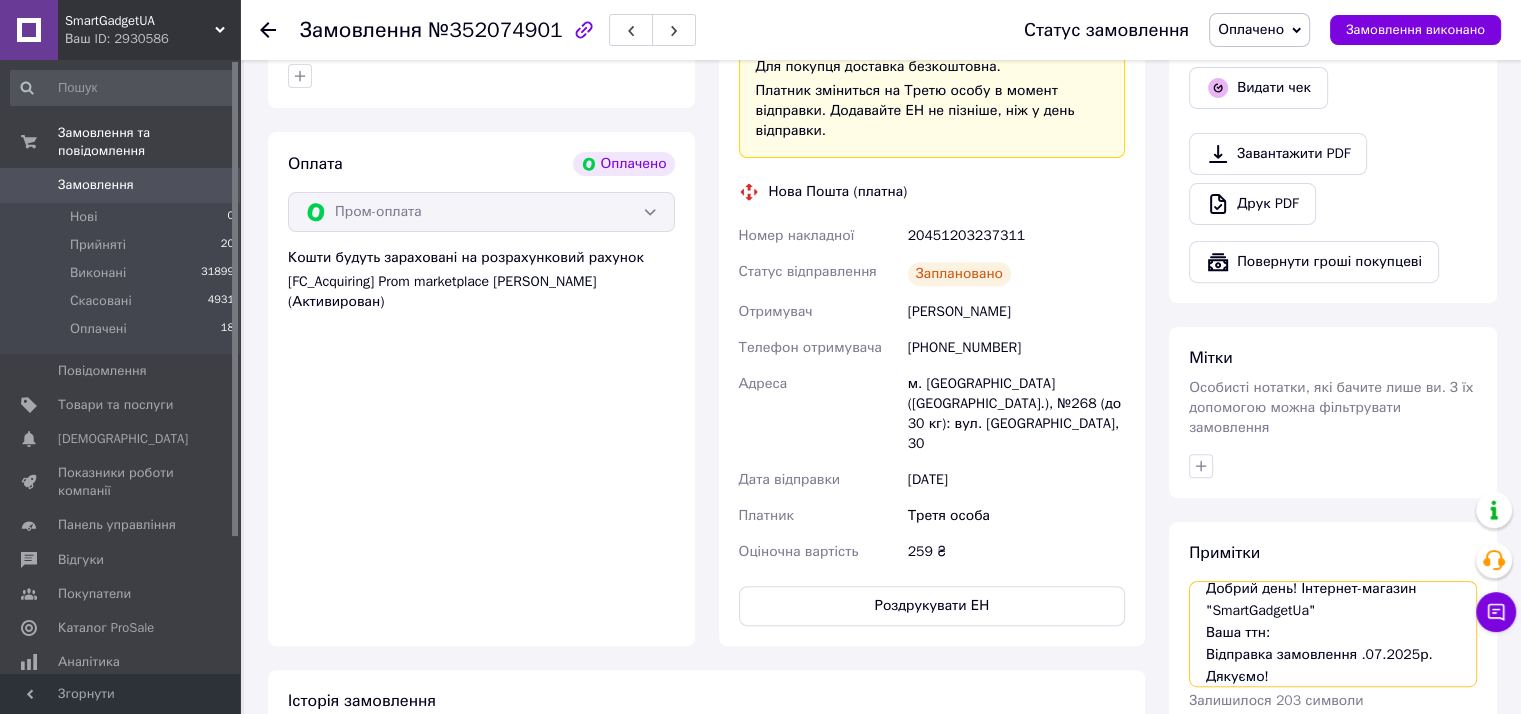 click on "Добрий день! Інтернет-магазин "SmartGadgetUa"
Ваша ттн:
Відправка замовлення .07.2025р.
Дякуємо!" at bounding box center (1333, 634) 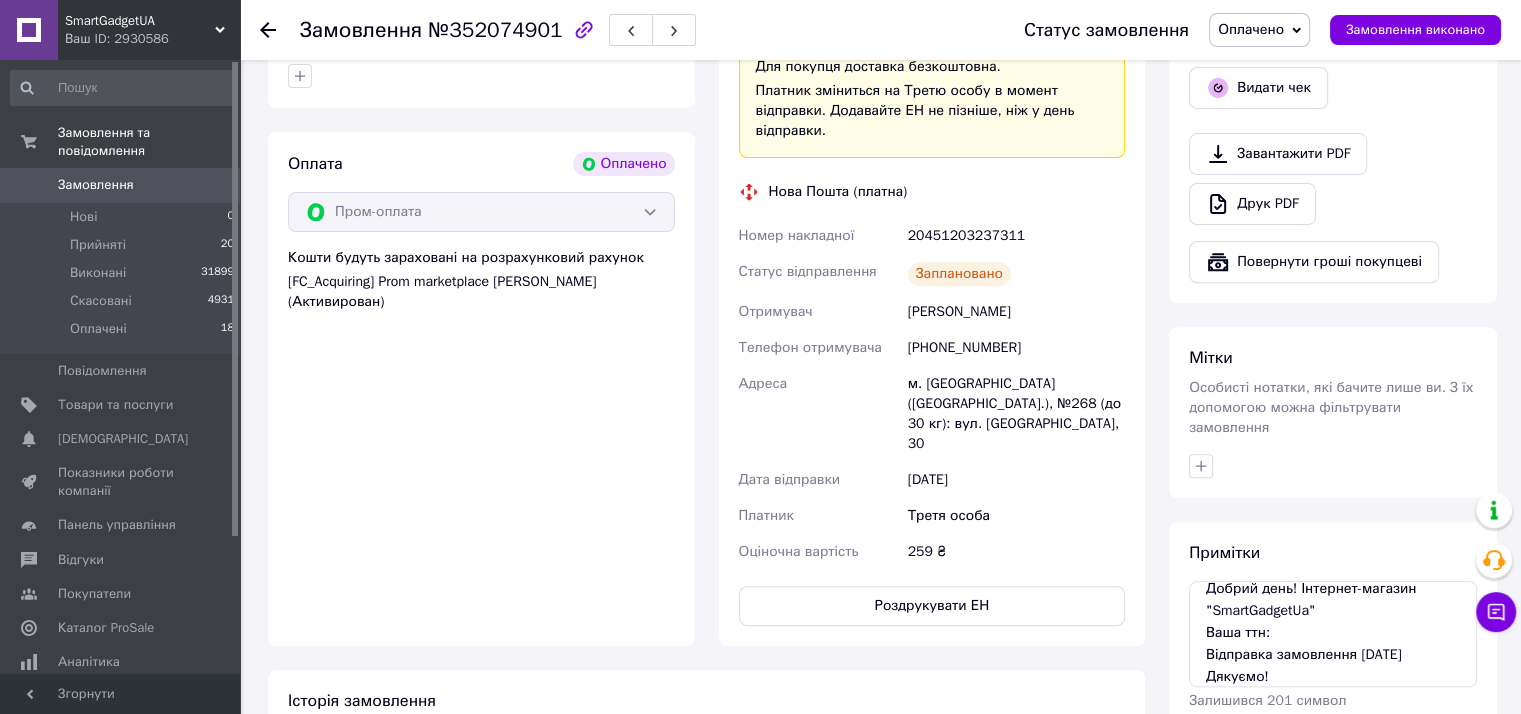 click on "Всього 1 товар 259 ₴ Всього до сплати 259 ₴ Комісія за замовлення 44.32 ₴ Дії Написати покупцеві   Надіслати інструкцію   Чат Viber Telegram WhatsApp Email Запит на відгук про компанію   Скопіювати запит на відгук У вас є 30 днів, щоб відправити запит на відгук покупцеві, скопіювавши посилання.   Видати чек   Завантажити PDF   Друк PDF   Повернути гроші покупцеві Мітки Особисті нотатки, які бачите лише ви. З їх допомогою можна фільтрувати замовлення Примітки Добрий день! Інтернет-магазин "SmartGadgetUa"
Ваша ттн:
Відправка замовлення 11.07.2025р.
Дякуємо! Залишився 201 символ Очистити" at bounding box center (1333, 116) 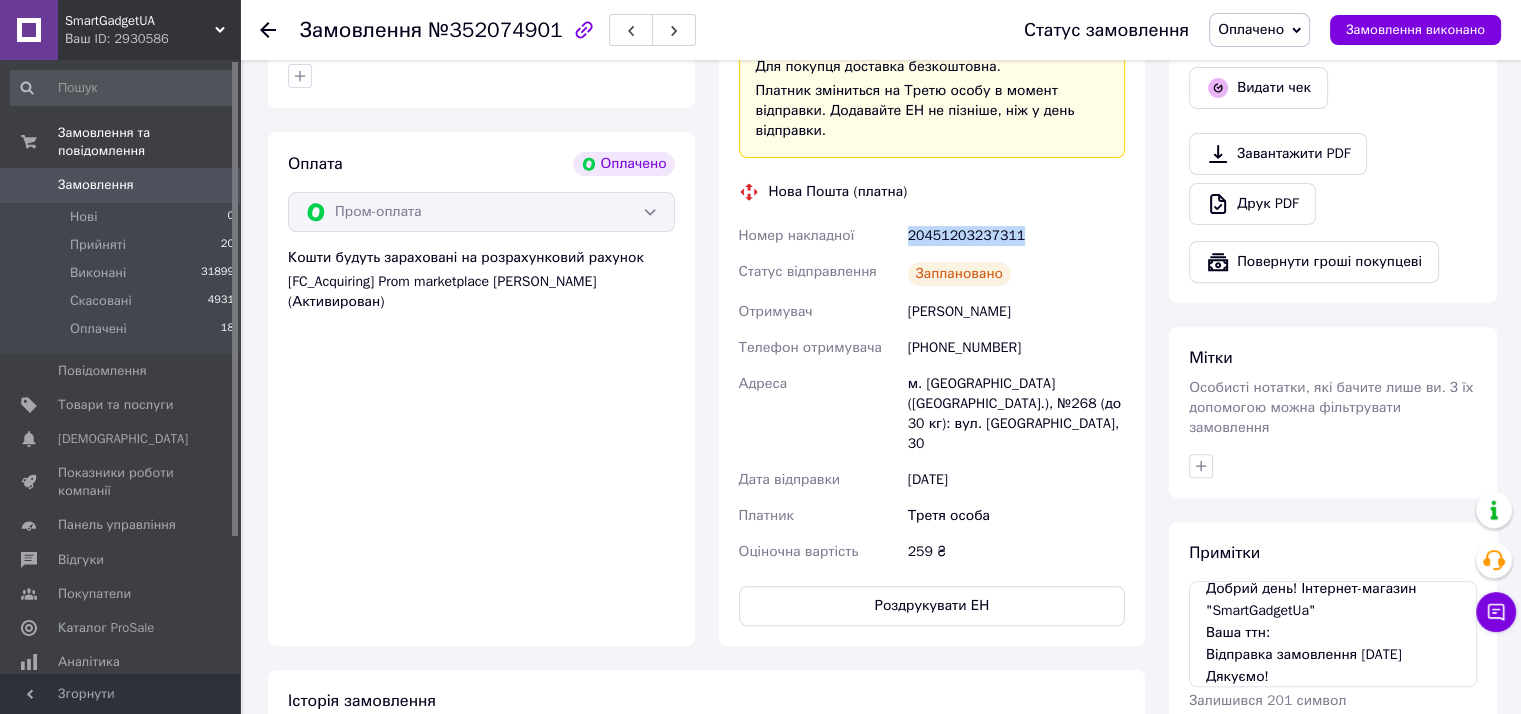 drag, startPoint x: 908, startPoint y: 216, endPoint x: 1010, endPoint y: 215, distance: 102.0049 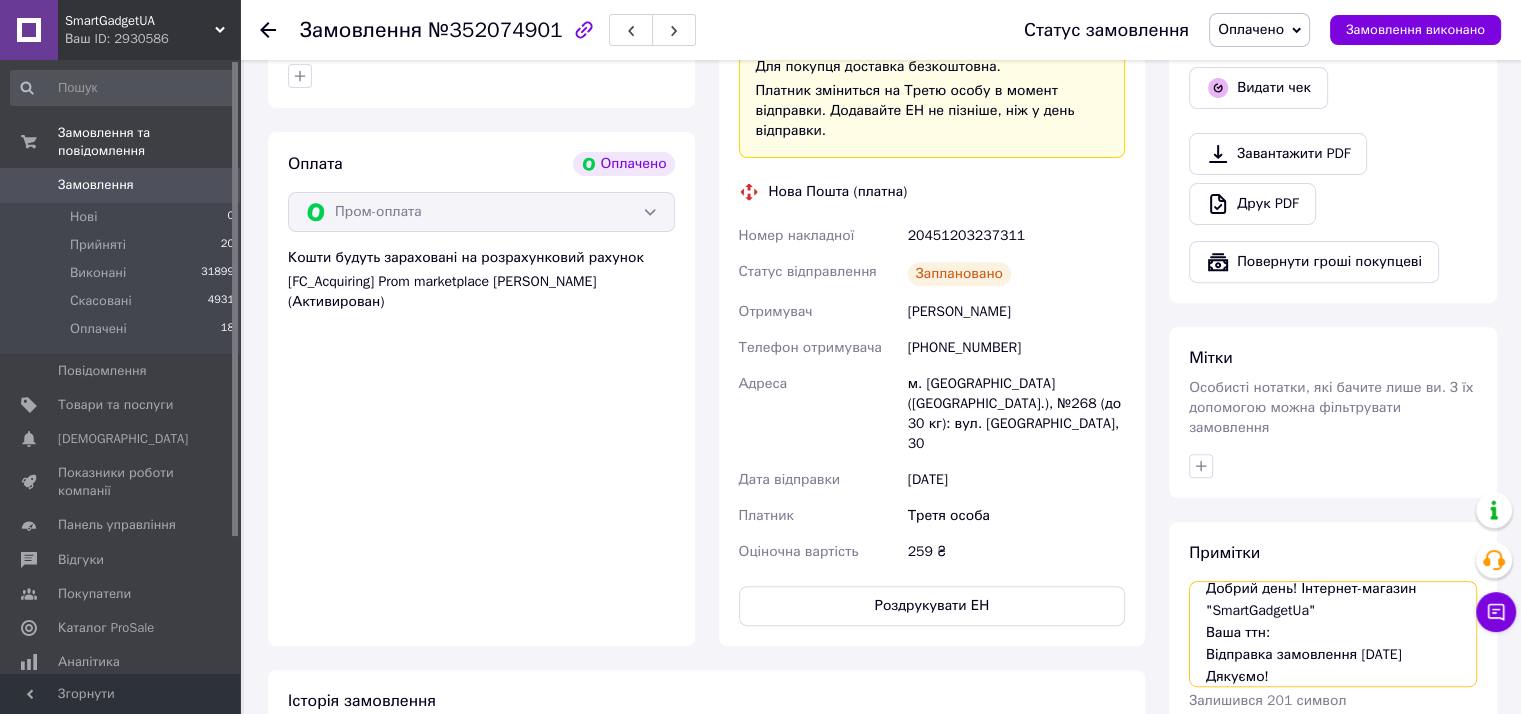 click on "Добрий день! Інтернет-магазин "SmartGadgetUa"
Ваша ттн:
Відправка замовлення 11.07.2025р.
Дякуємо!" at bounding box center [1333, 634] 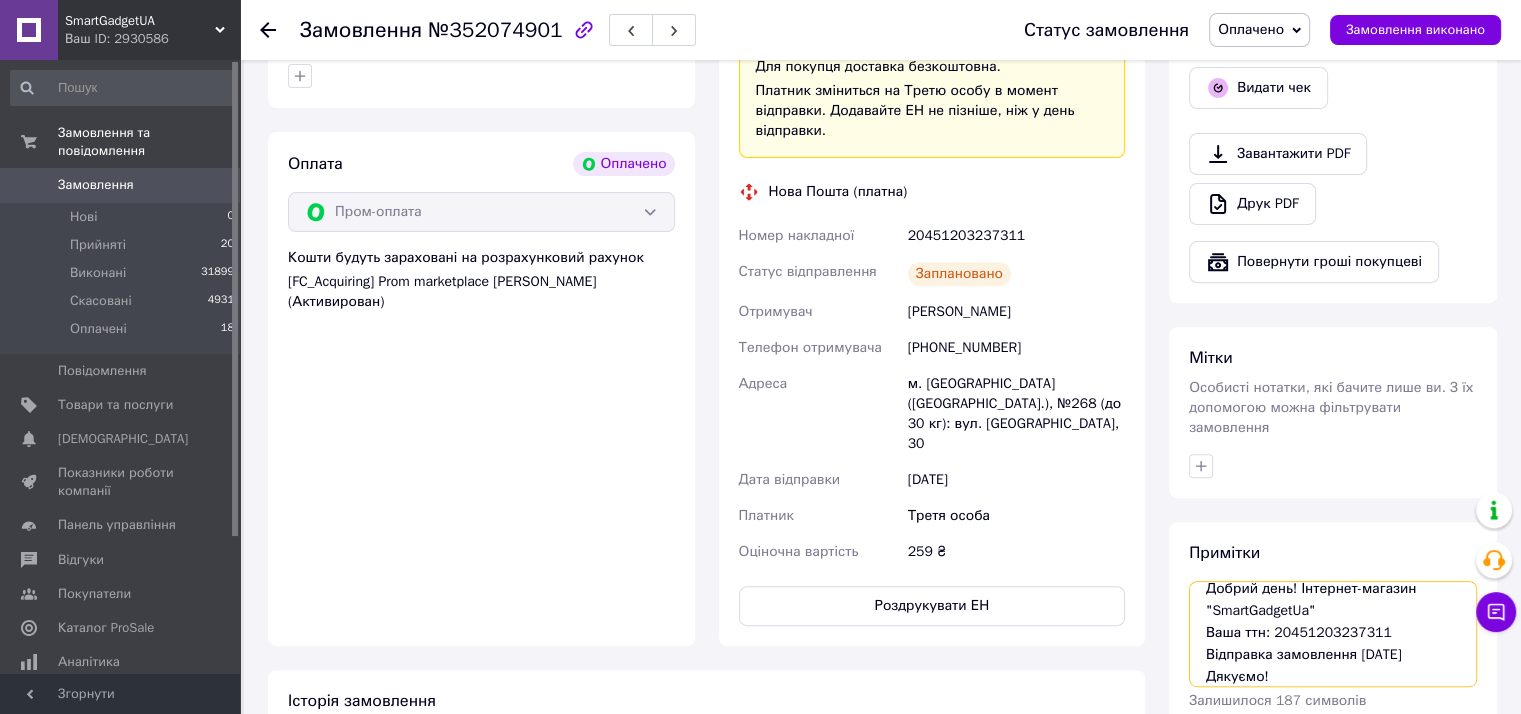 scroll, scrollTop: 21, scrollLeft: 0, axis: vertical 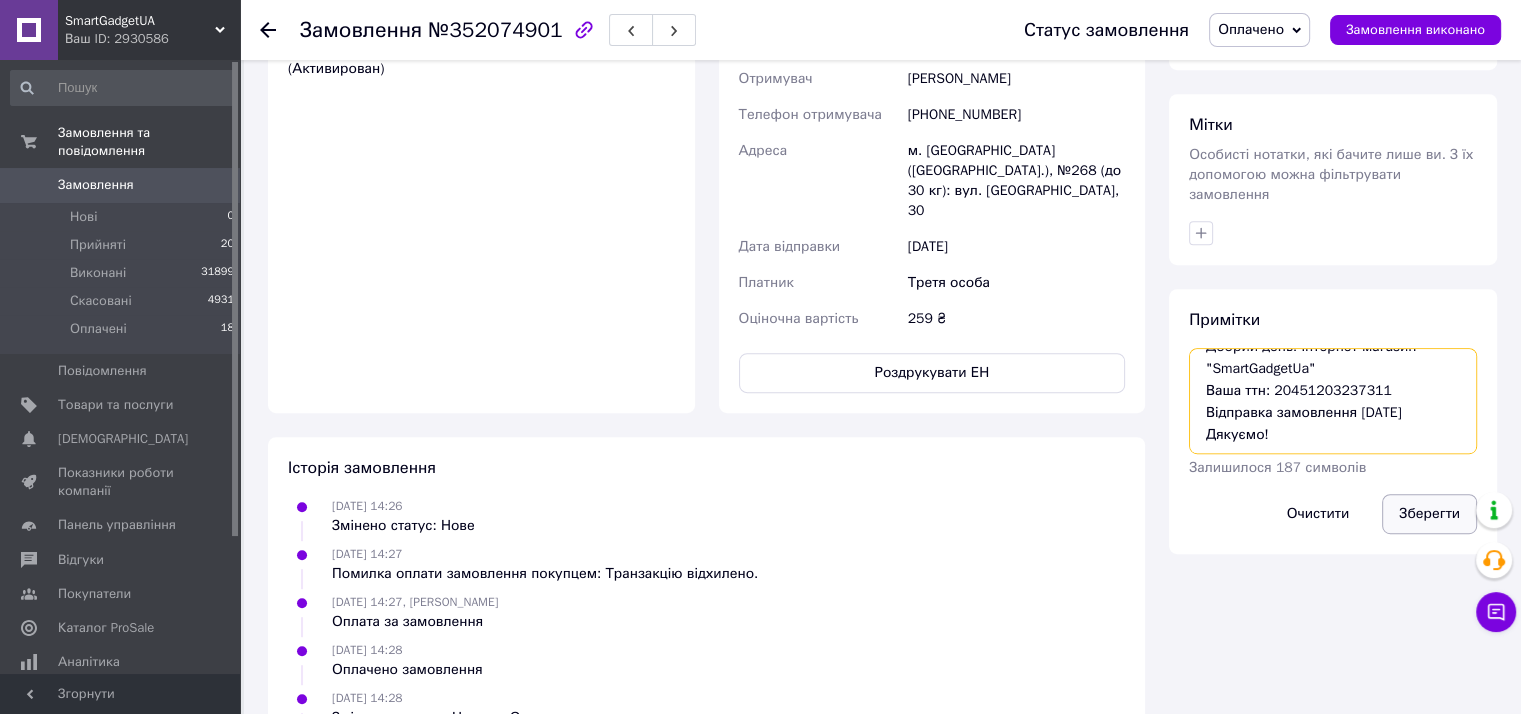 type on "Добрий день! Інтернет-магазин "SmartGadgetUa"
Ваша ттн: 20451203237311
Відправка замовлення 11.07.2025р.
Дякуємо!" 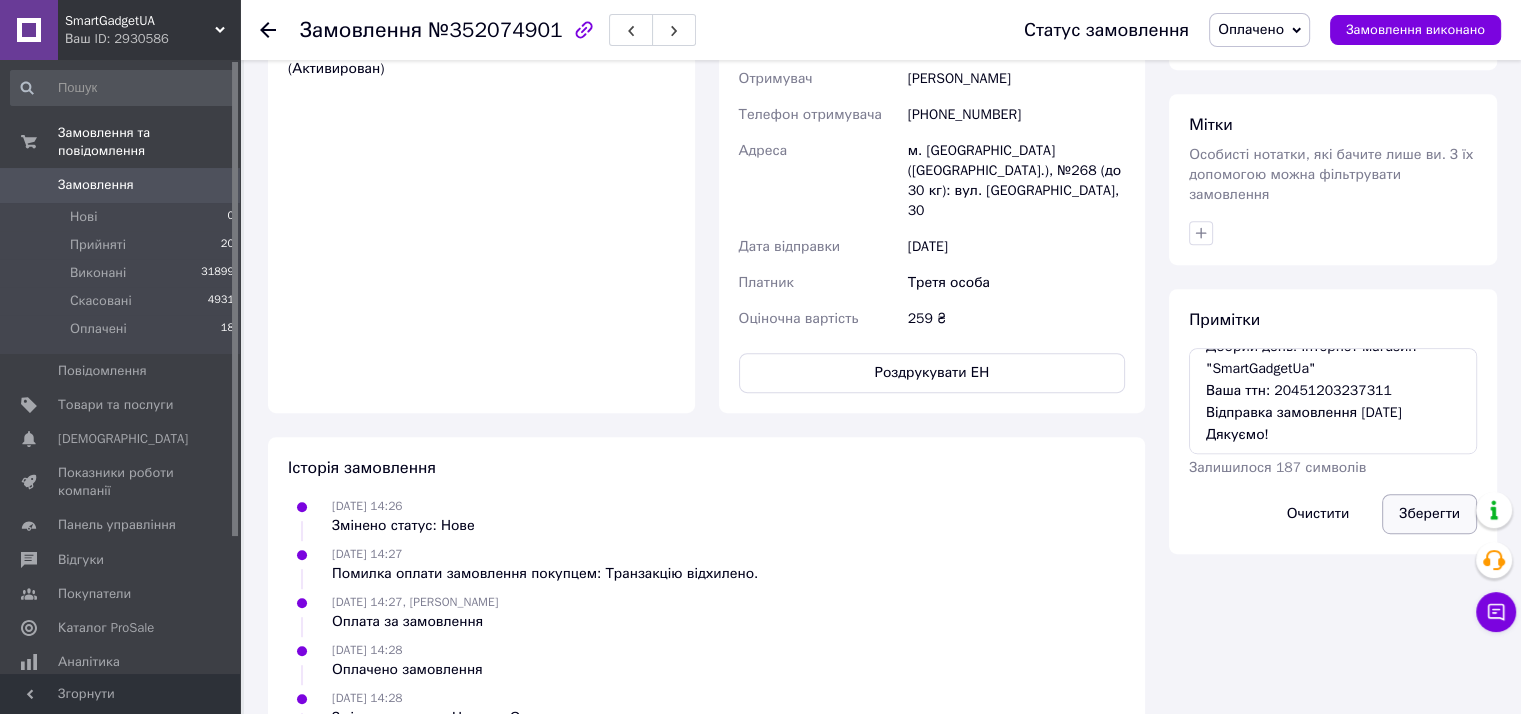click on "Зберегти" at bounding box center [1429, 514] 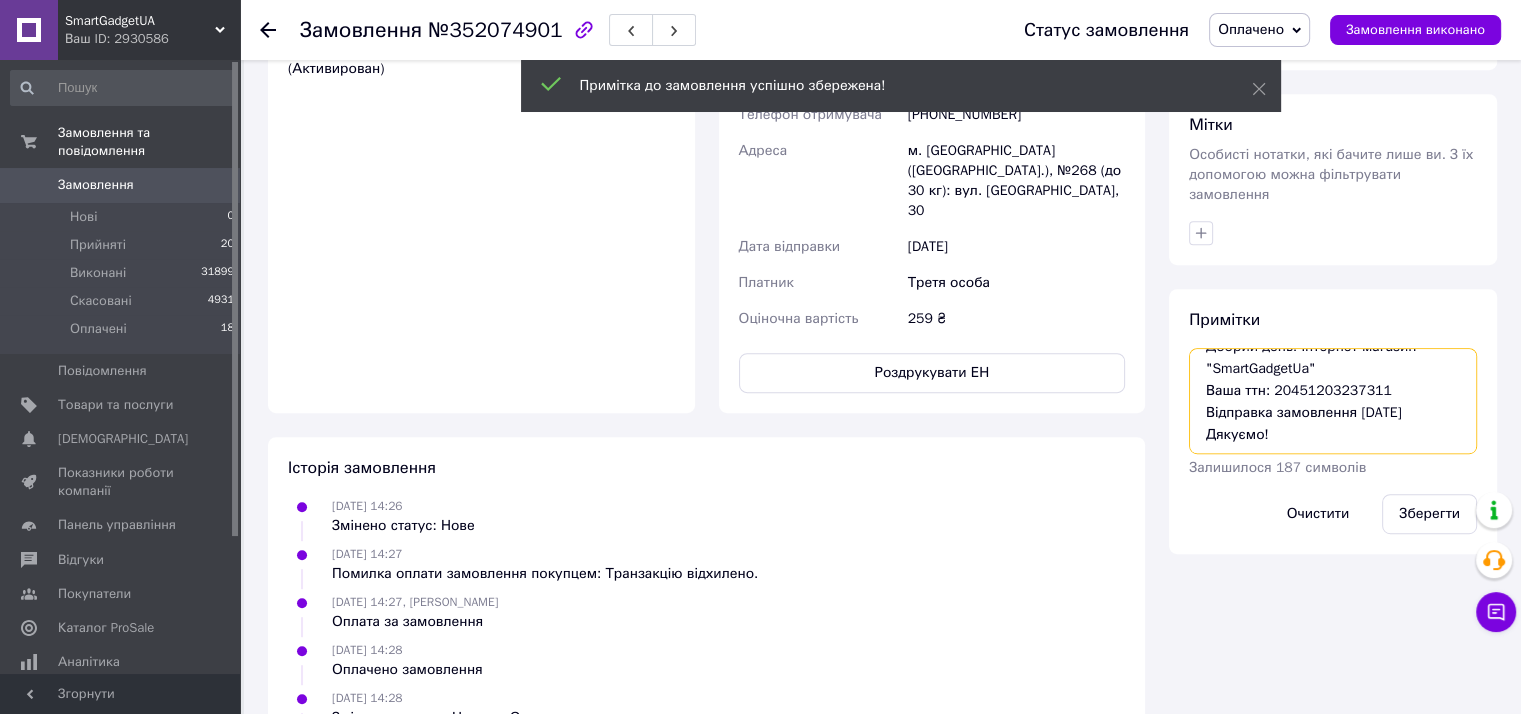 scroll, scrollTop: 0, scrollLeft: 0, axis: both 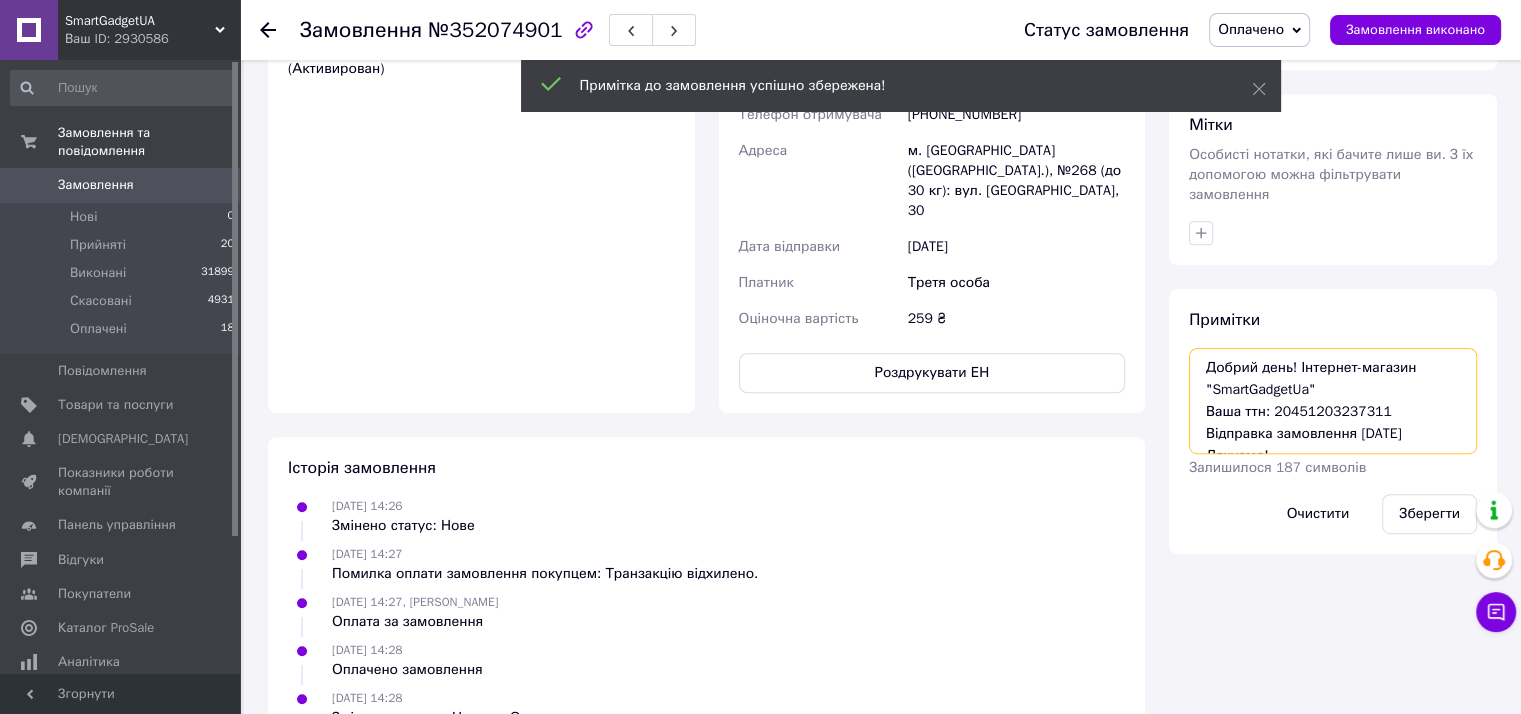 drag, startPoint x: 1279, startPoint y: 415, endPoint x: 1184, endPoint y: 320, distance: 134.3503 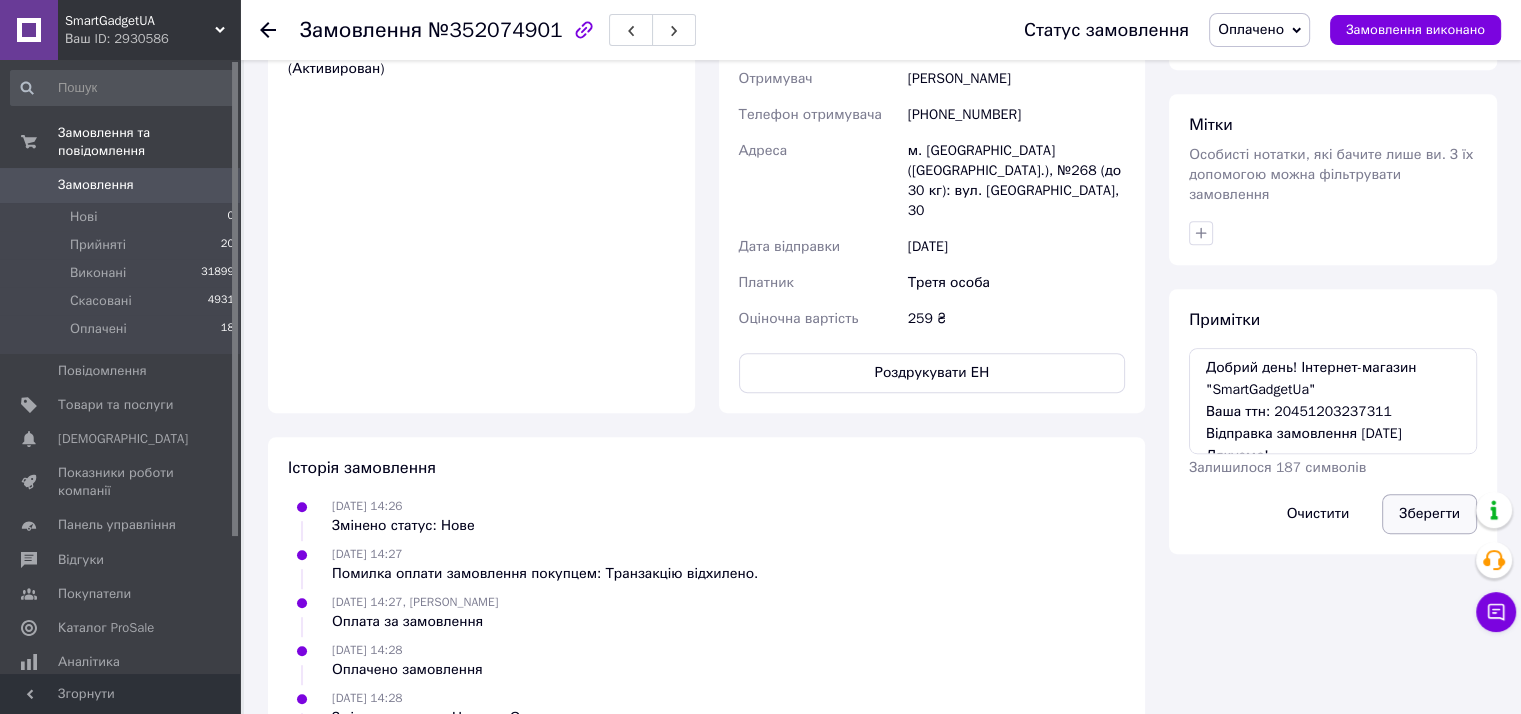 click on "Зберегти" at bounding box center (1429, 514) 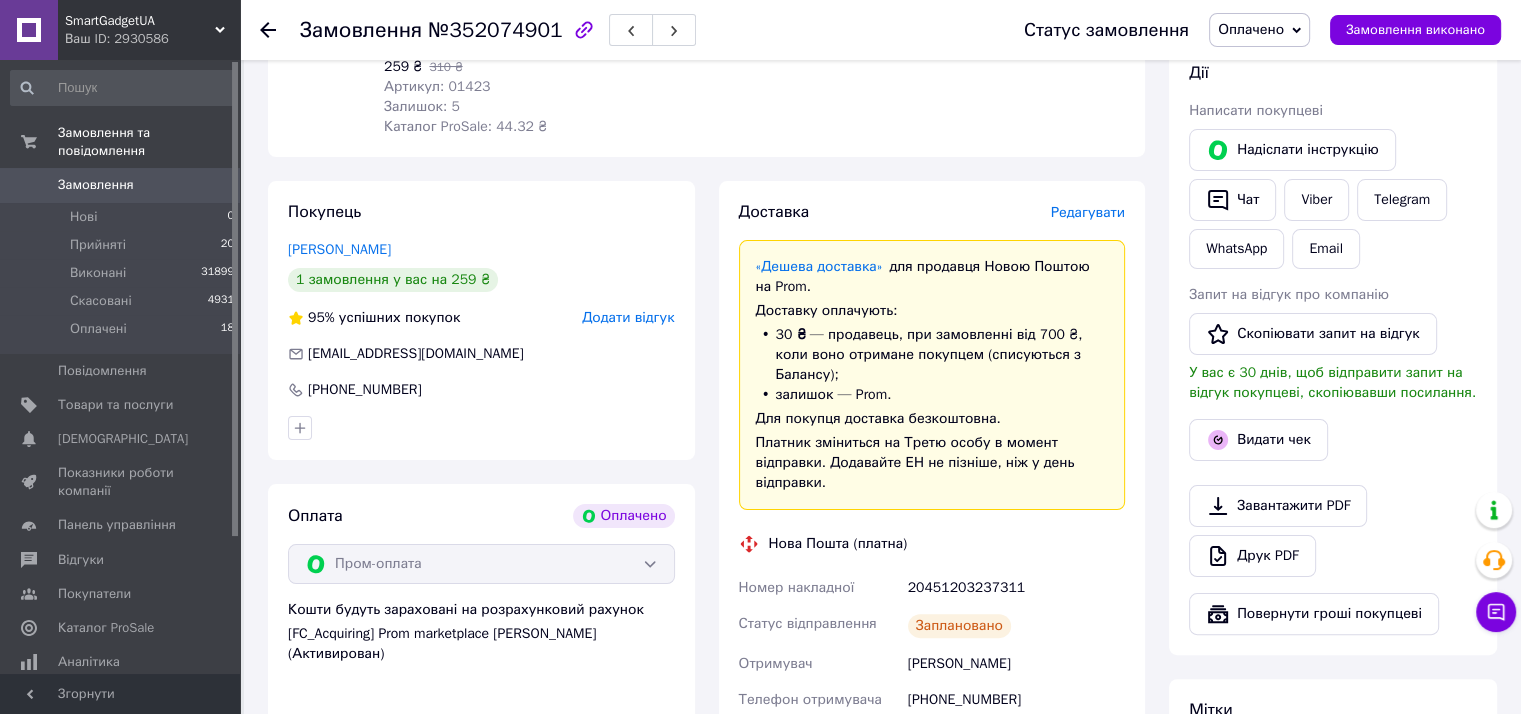 scroll, scrollTop: 233, scrollLeft: 0, axis: vertical 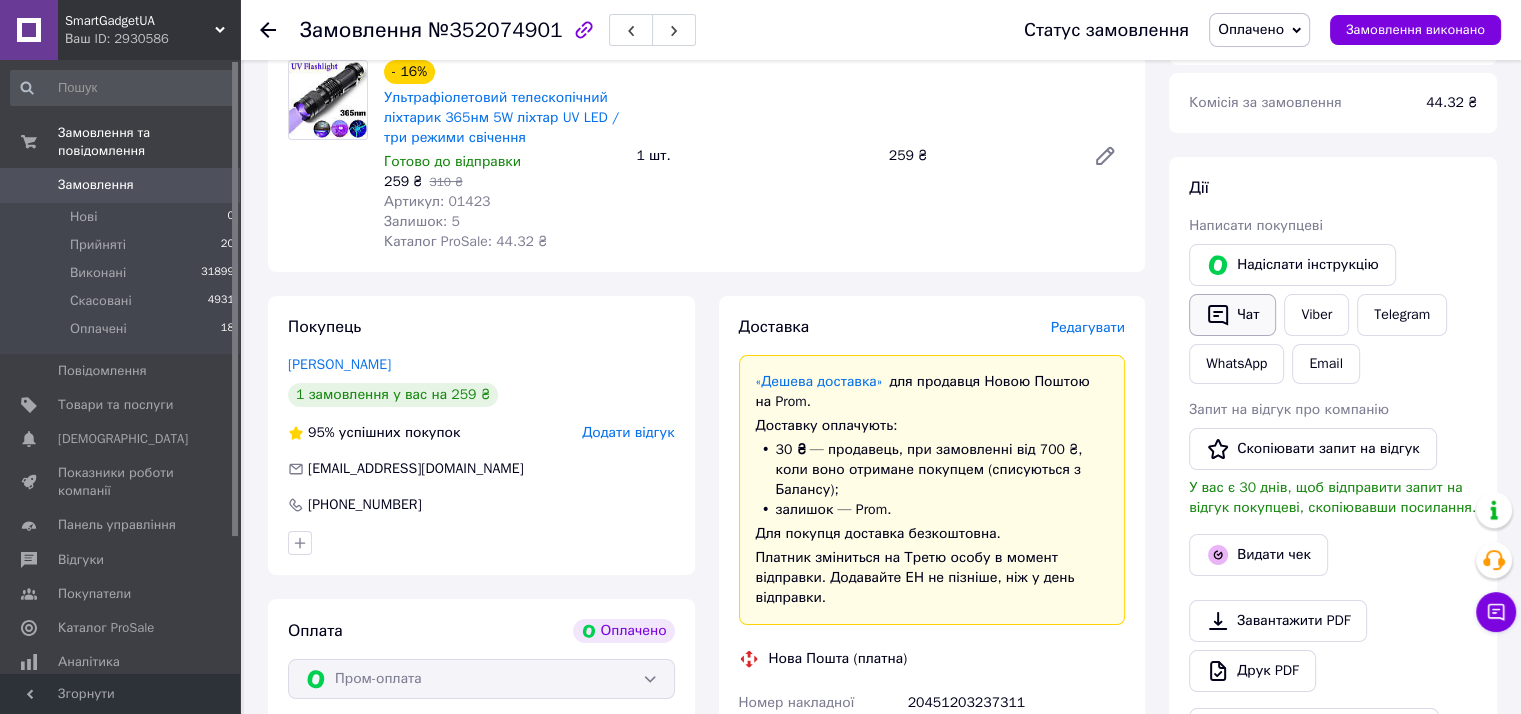 click on "Чат" at bounding box center [1232, 315] 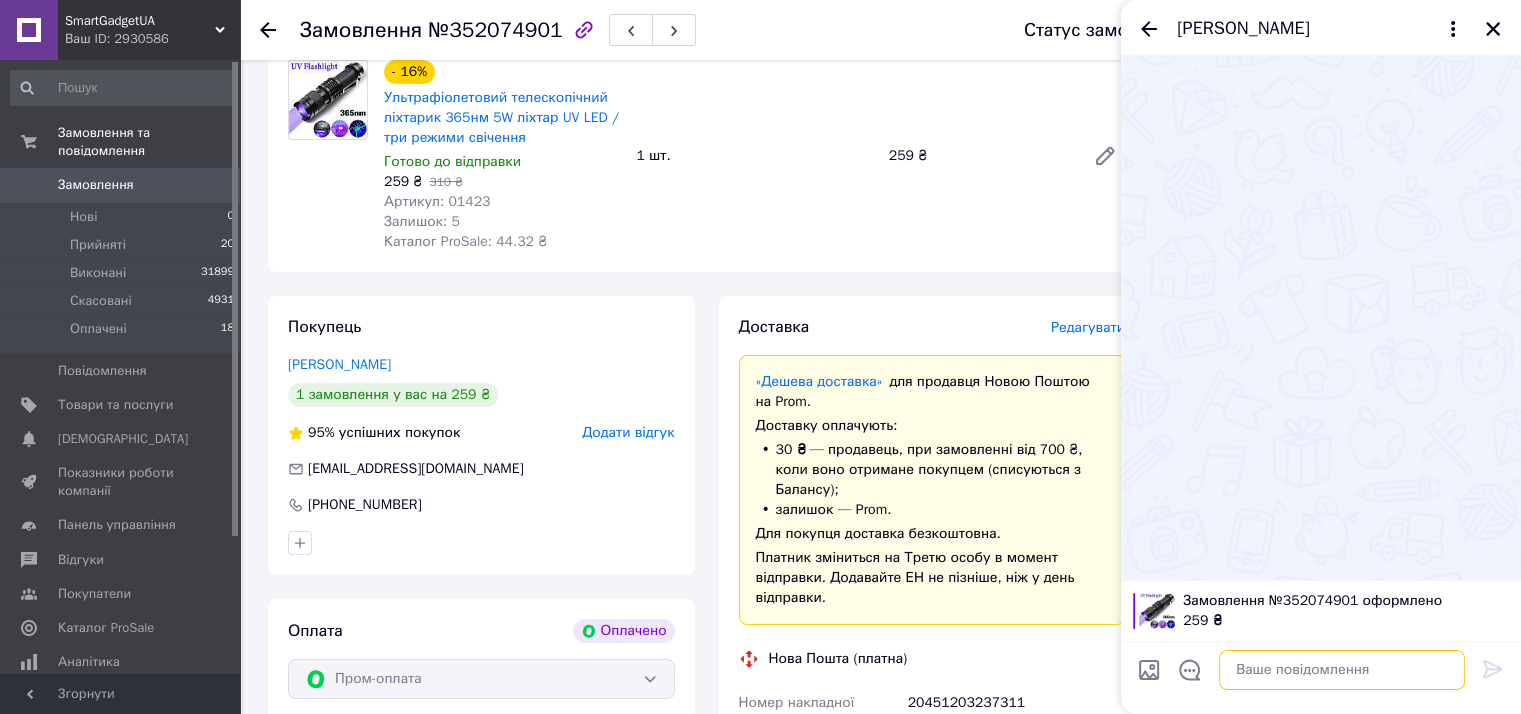 click at bounding box center (1342, 670) 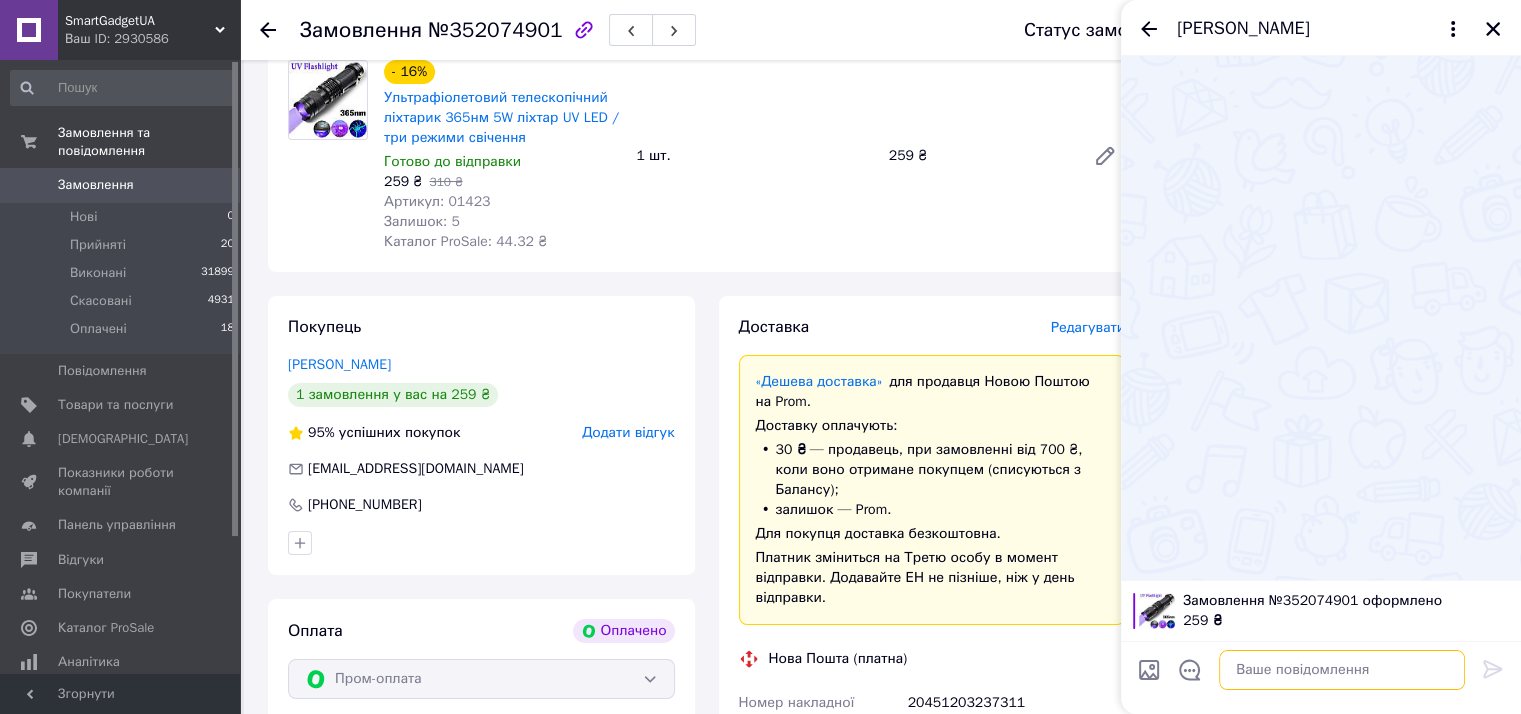 paste on "Добрий день! Інтернет-магазин "SmartGadgetUa"
Ваша ттн: 20451203237311
Відправка замовлення 11.07.2025р.
Дякуємо!" 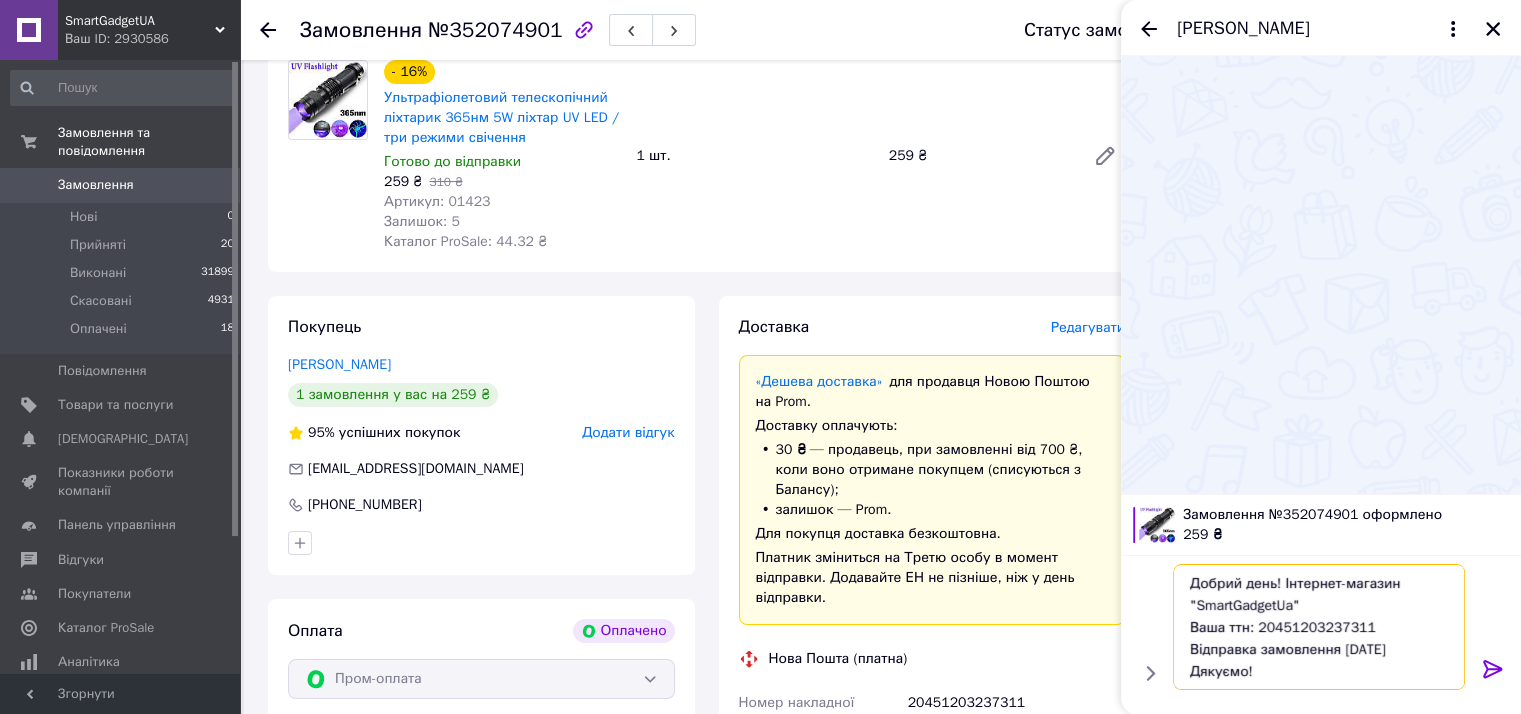 scroll, scrollTop: 1, scrollLeft: 0, axis: vertical 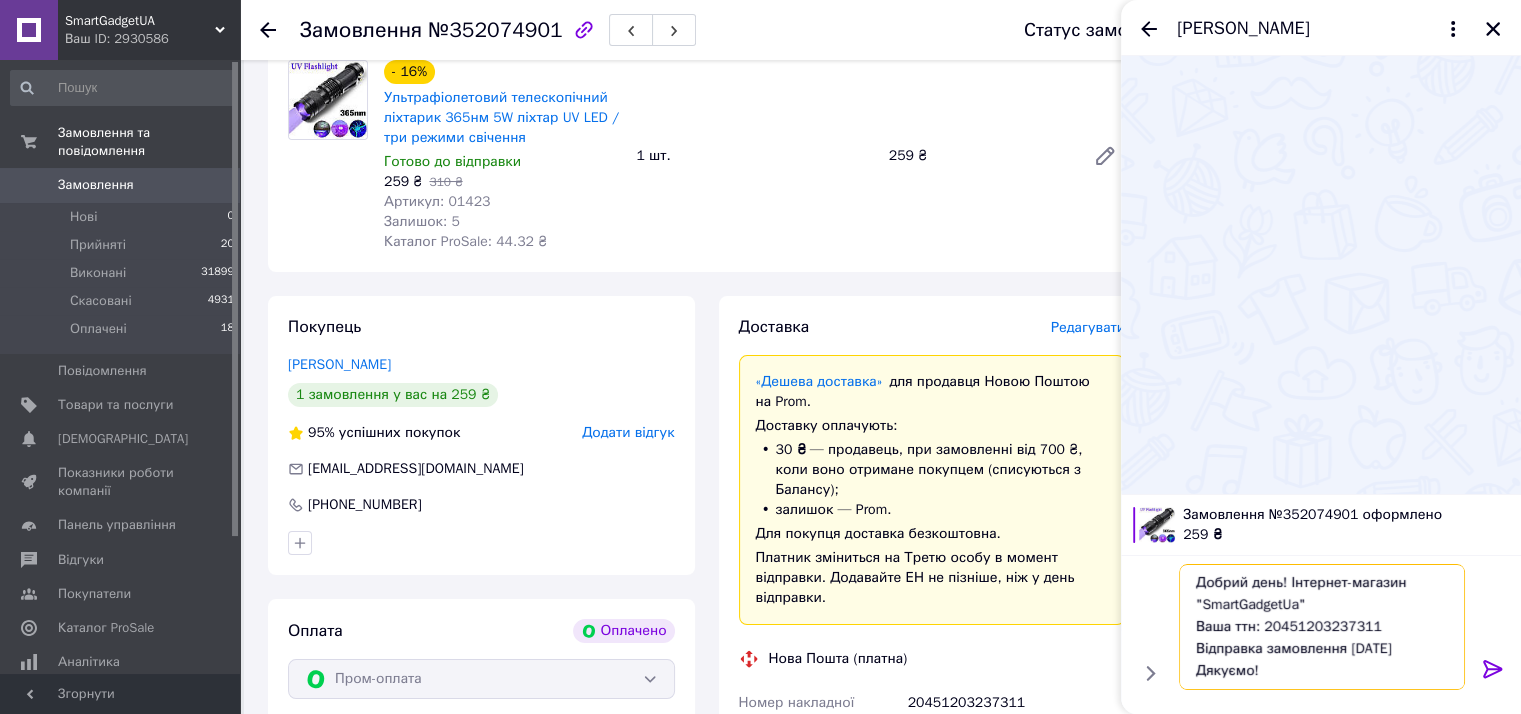 type on "Добрий день! Інтернет-магазин "SmartGadgetUa"
Ваша ттн: 20451203237311
Відправка замовлення 11.07.2025р.
Дякуємо!" 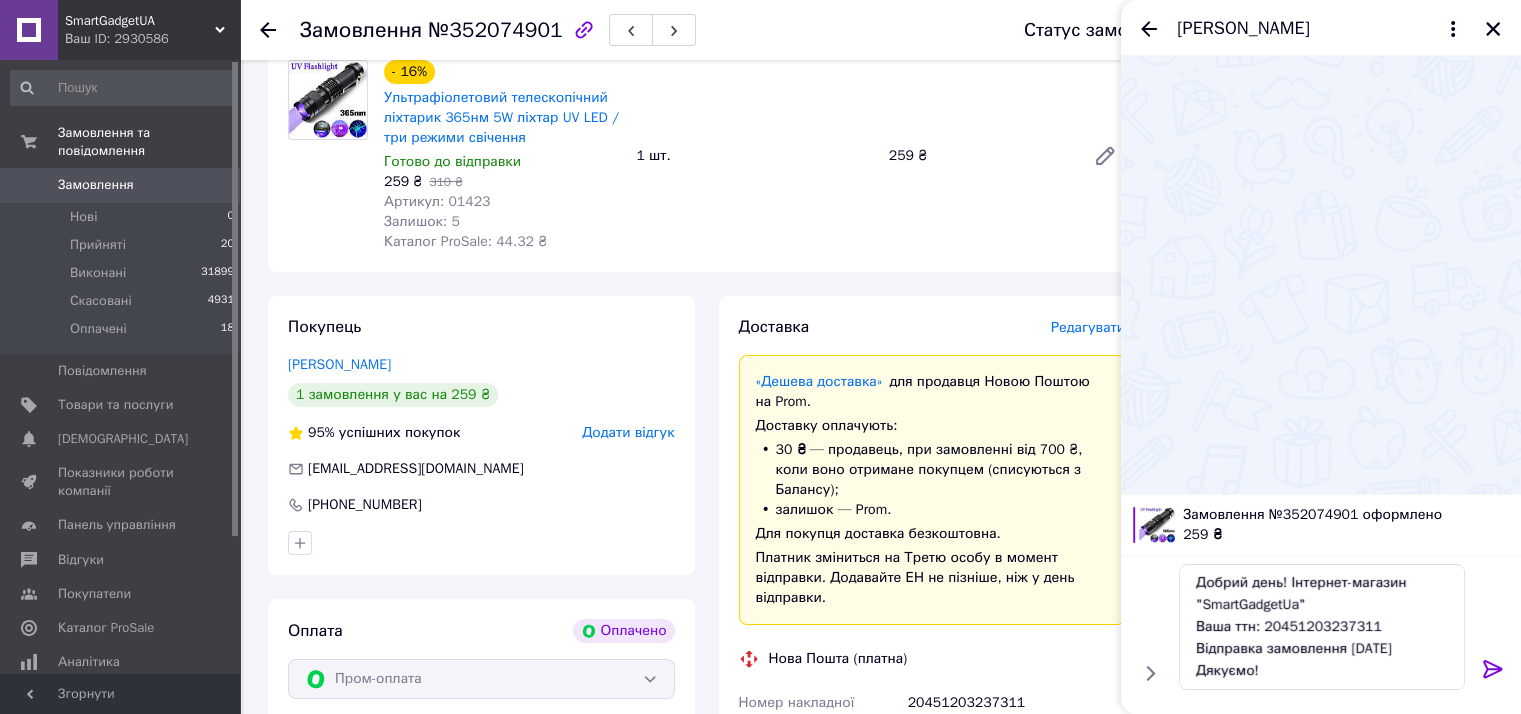 click 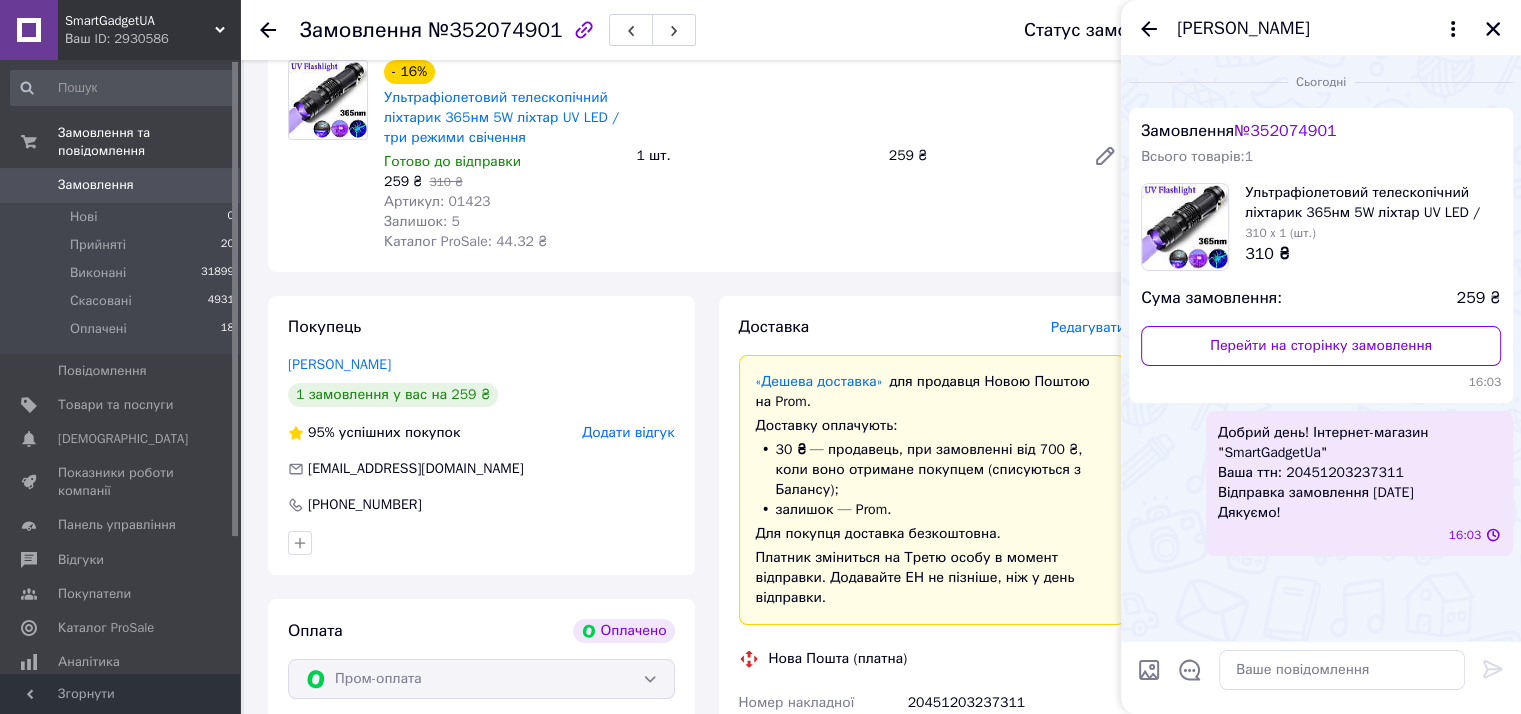 scroll, scrollTop: 0, scrollLeft: 0, axis: both 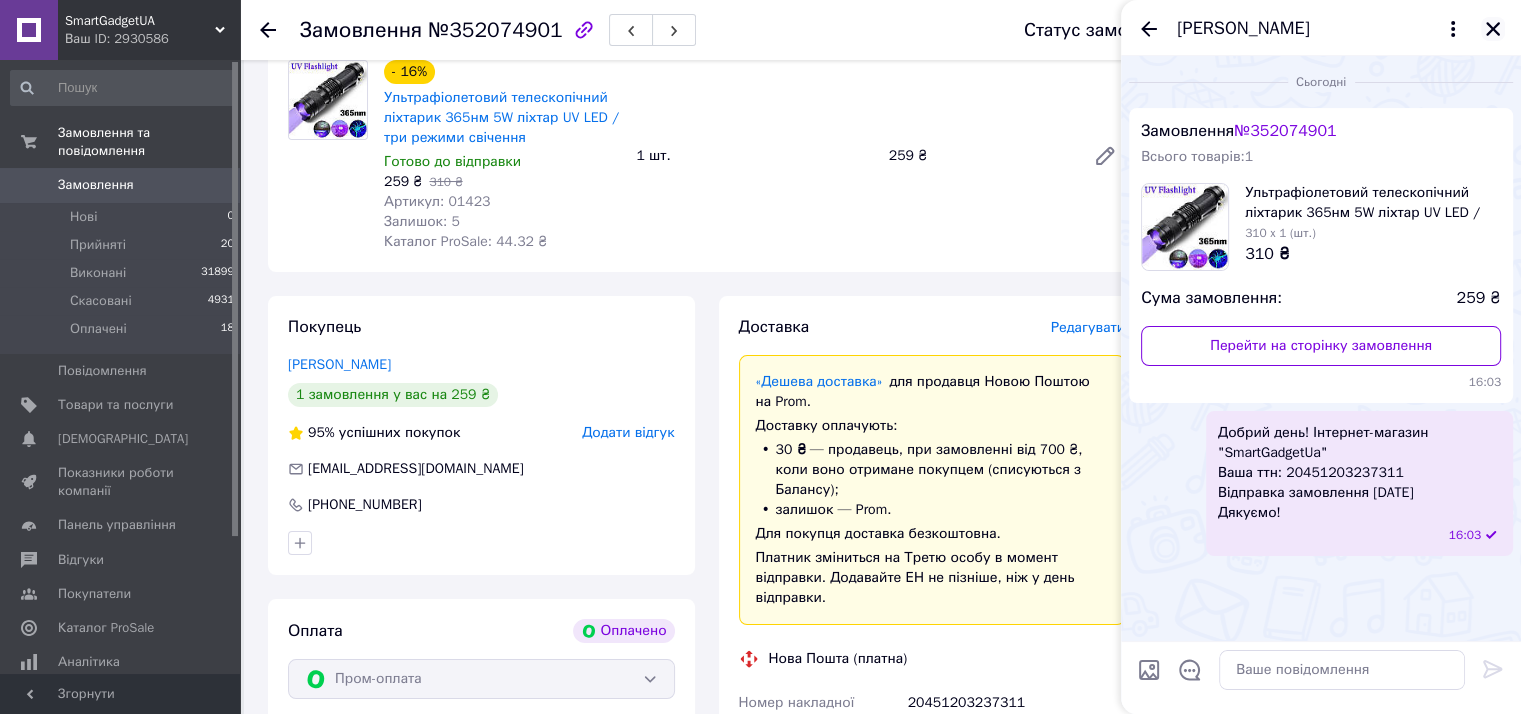 click 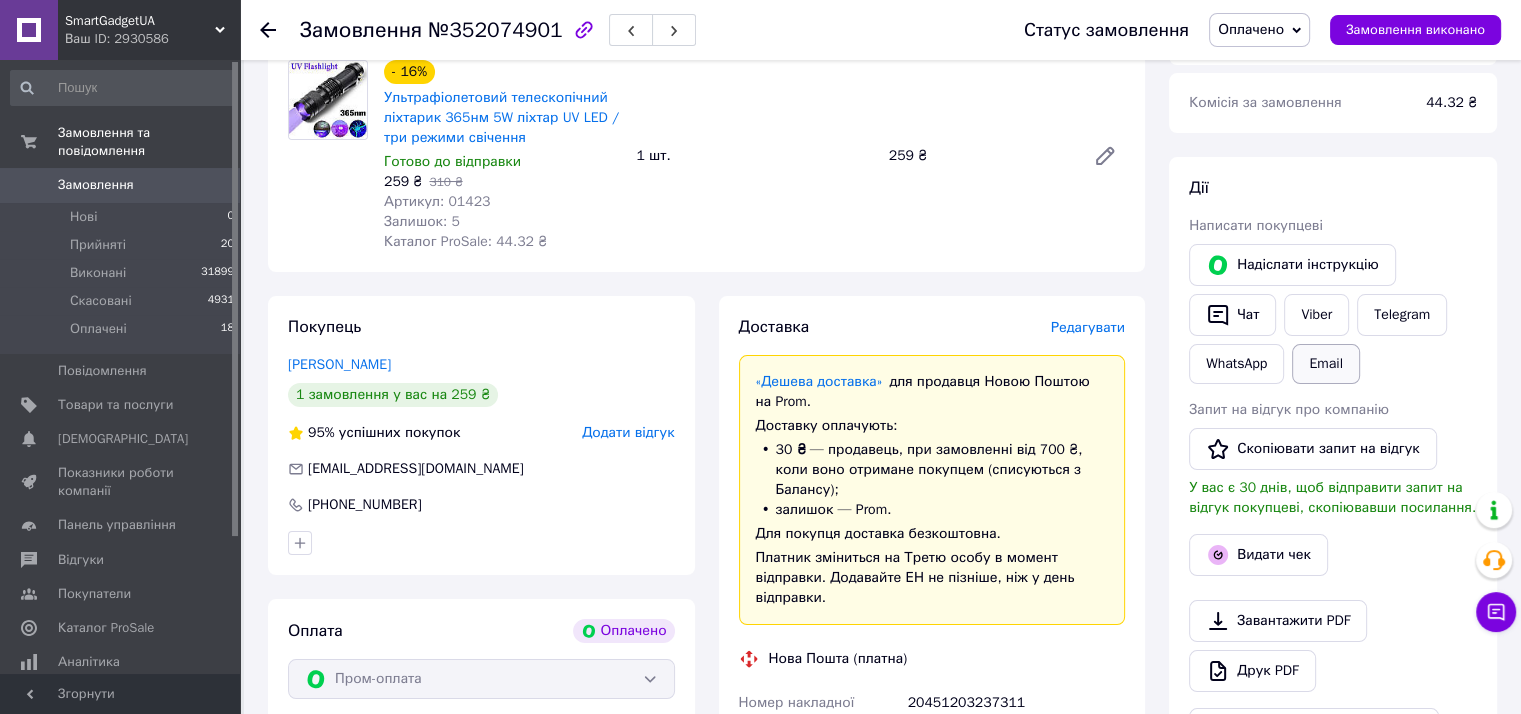 click on "Email" at bounding box center [1326, 364] 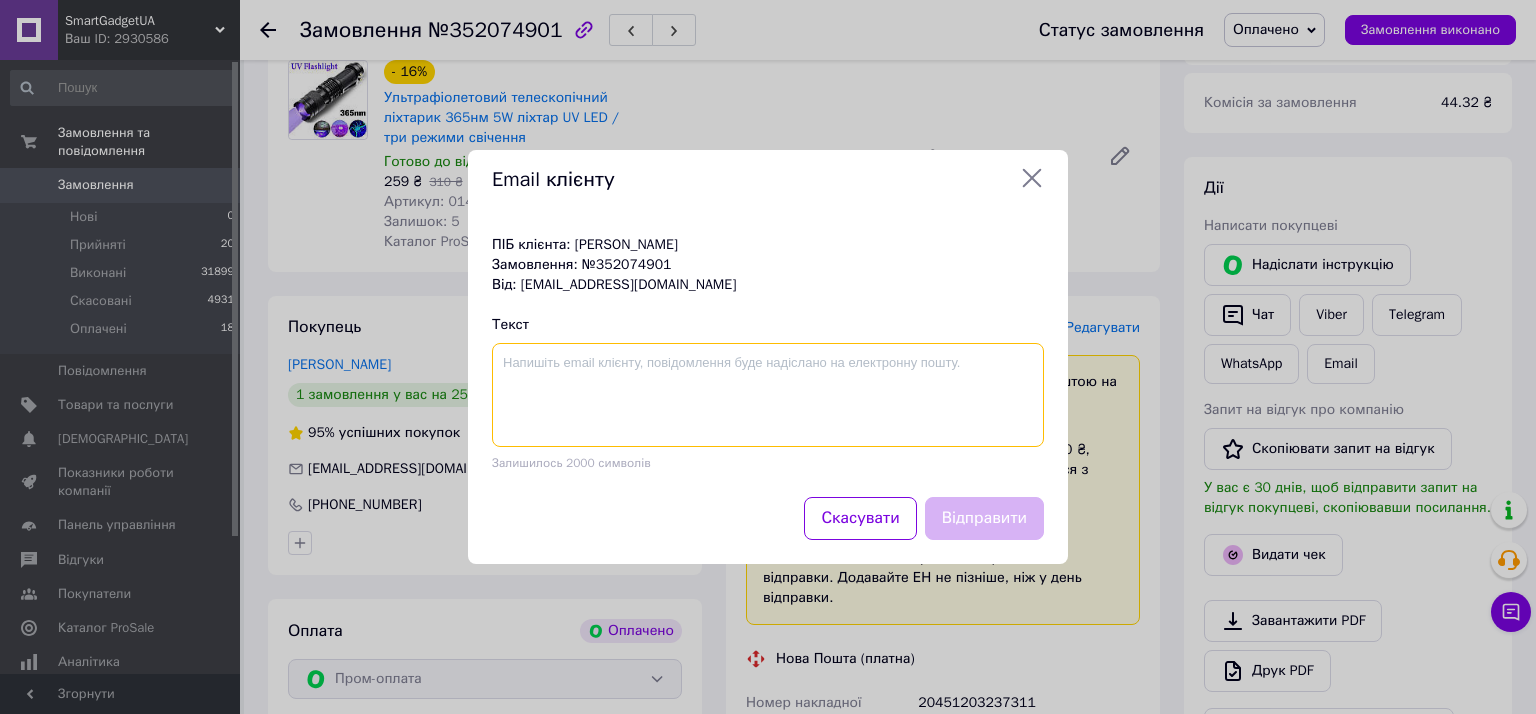 click at bounding box center (768, 395) 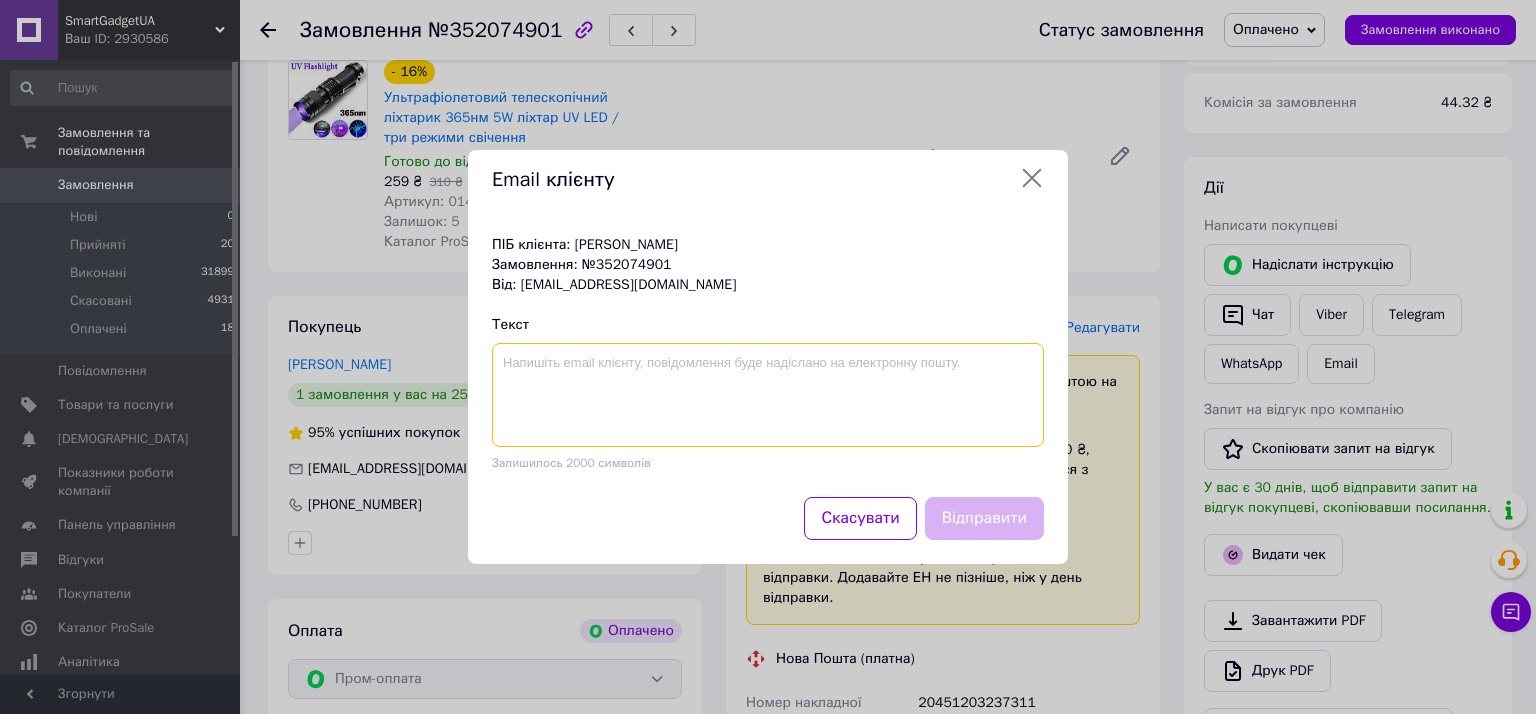 paste on "Добрий день! Інтернет-магазин "SmartGadgetUa"
Ваша ттн: 20451203237311
Відправка замовлення 11.07.2025р.
Дякуємо!" 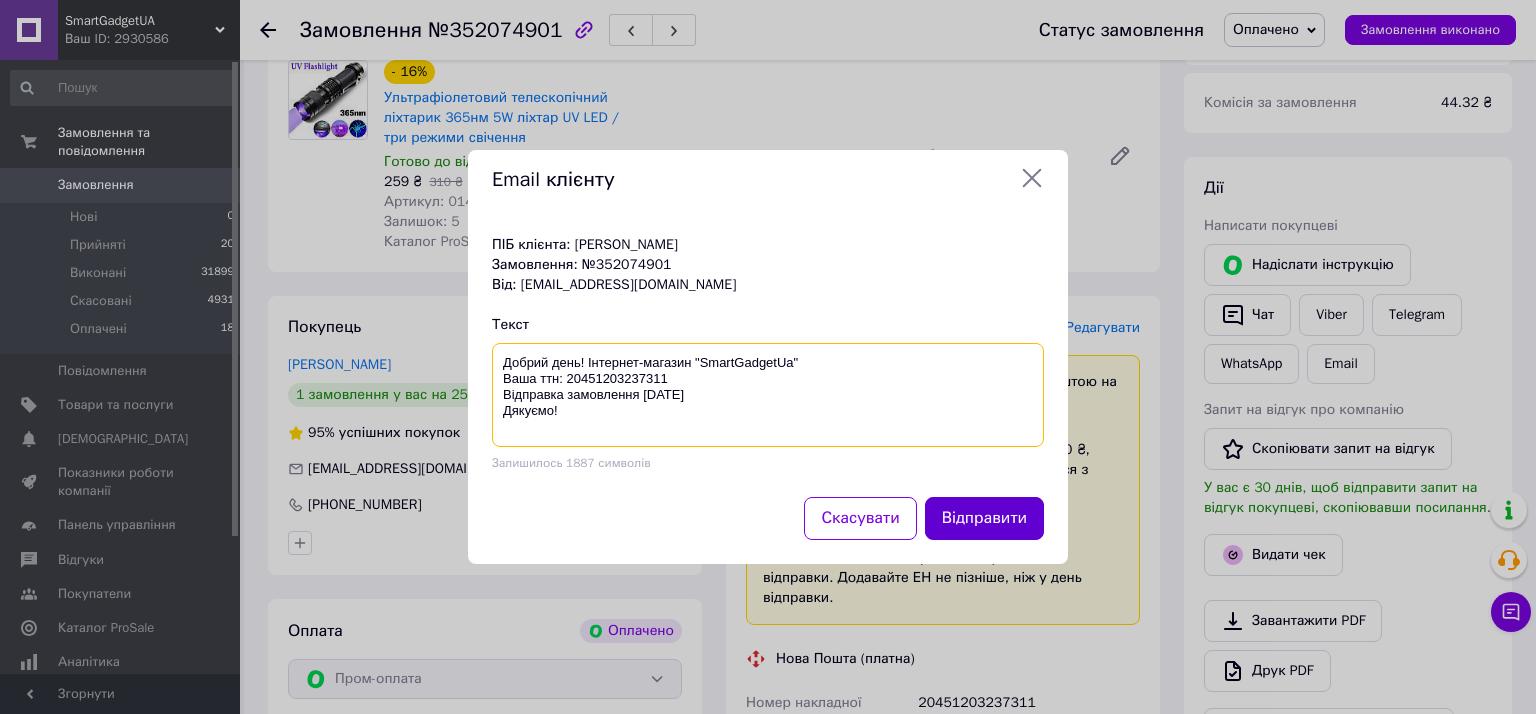 type on "Добрий день! Інтернет-магазин "SmartGadgetUa"
Ваша ттн: 20451203237311
Відправка замовлення 11.07.2025р.
Дякуємо!" 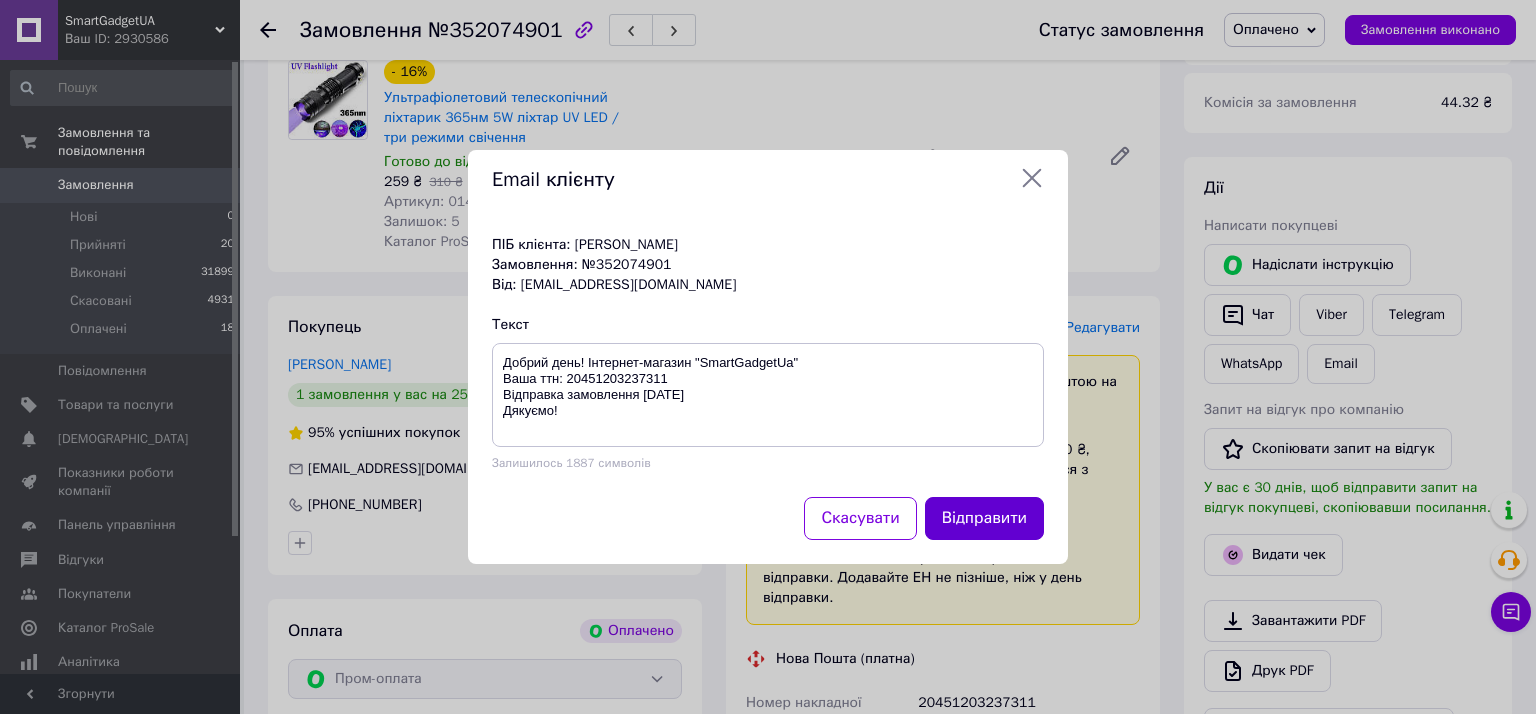 click on "Відправити" at bounding box center (984, 518) 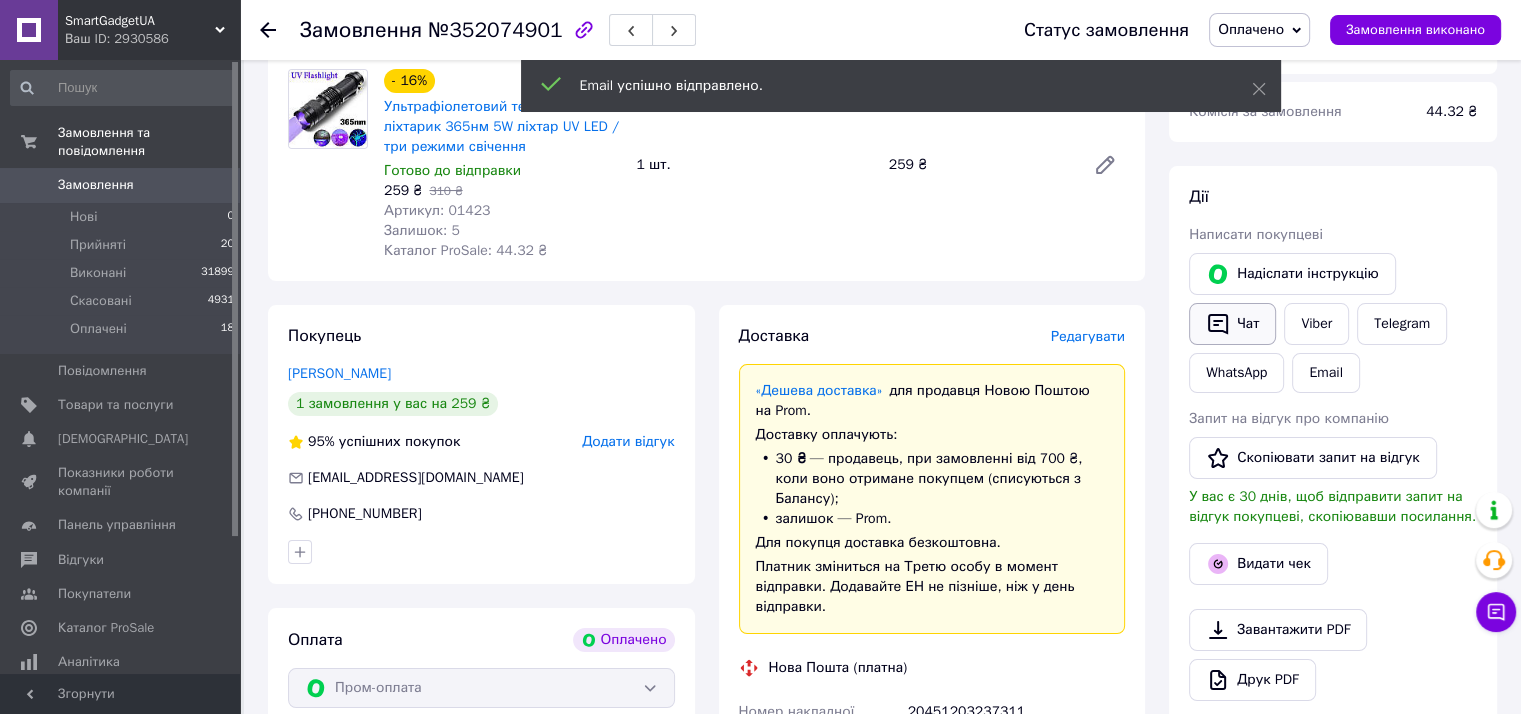 scroll, scrollTop: 0, scrollLeft: 0, axis: both 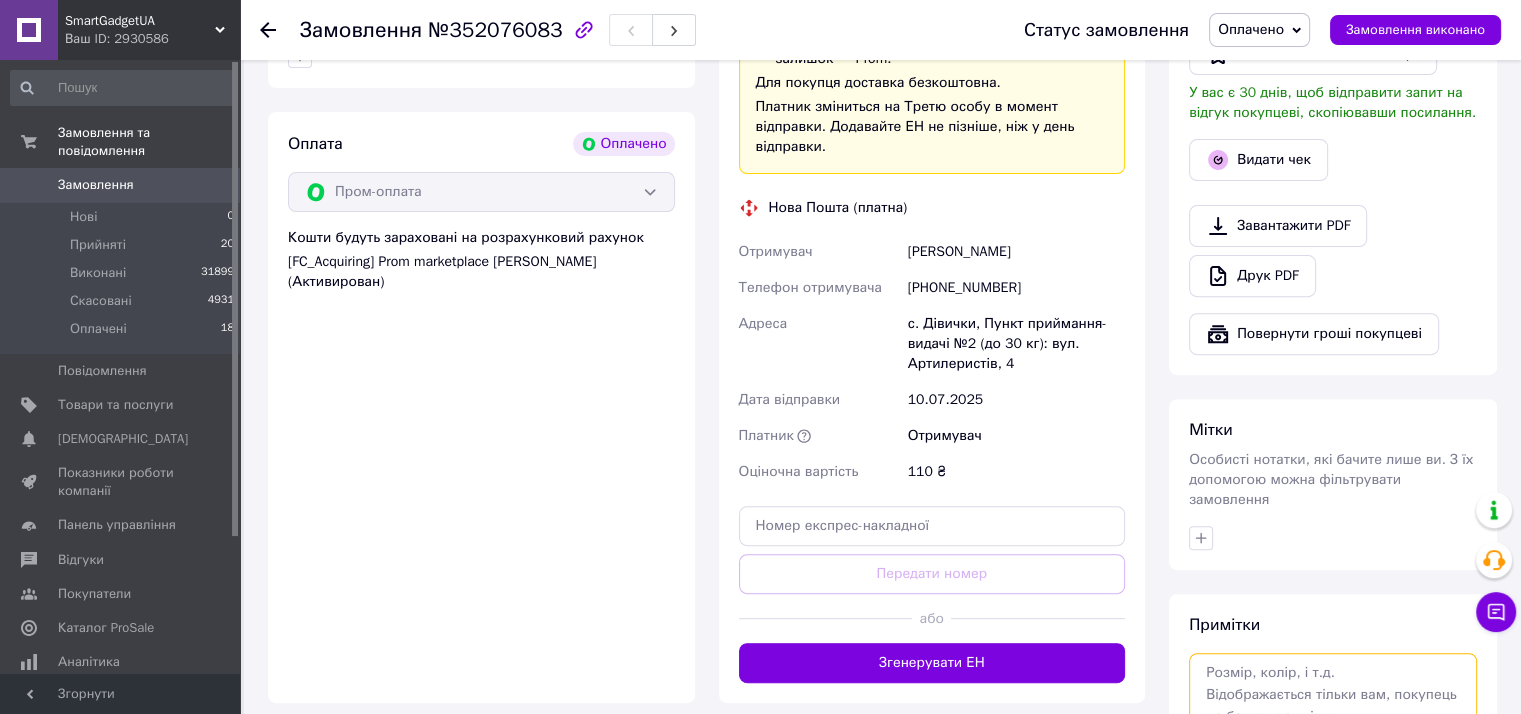 click at bounding box center [1333, 706] 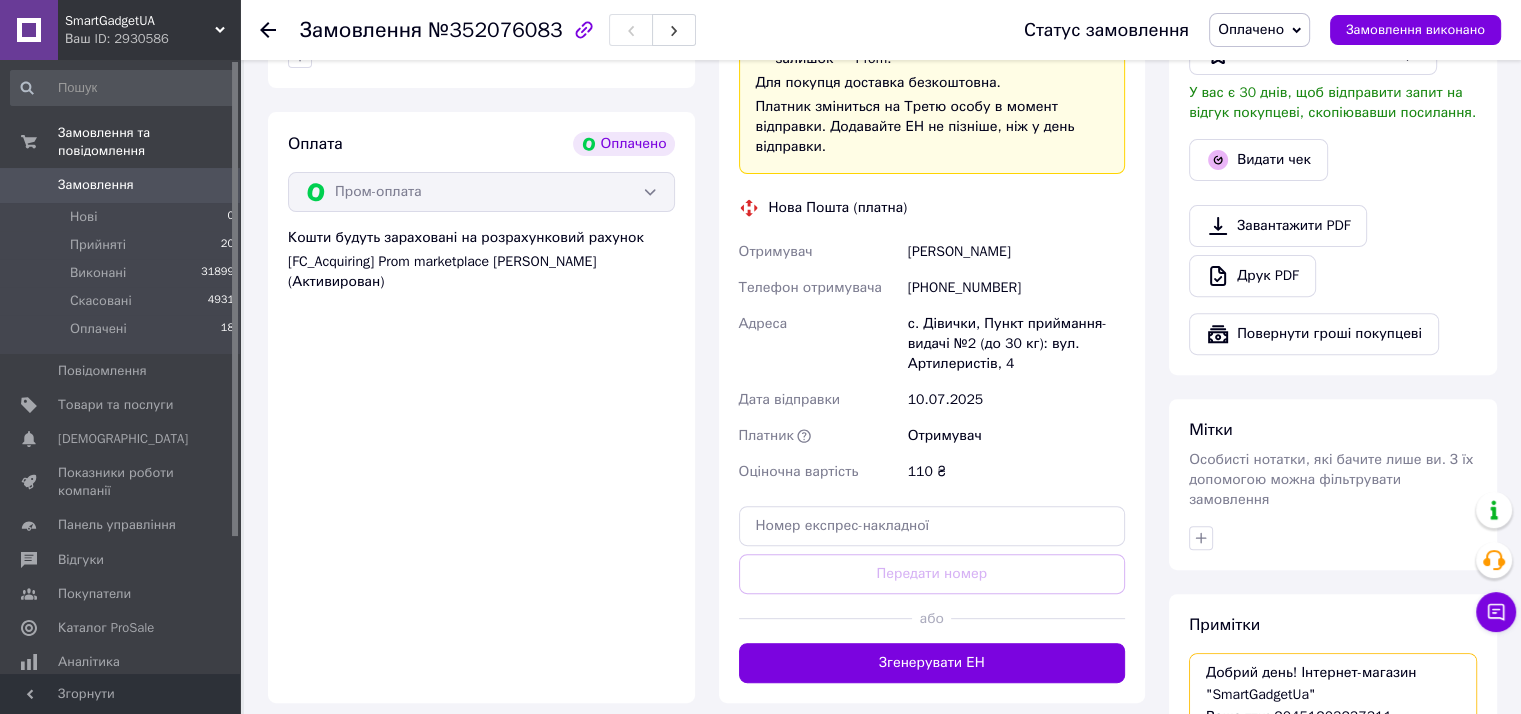 scroll, scrollTop: 12, scrollLeft: 0, axis: vertical 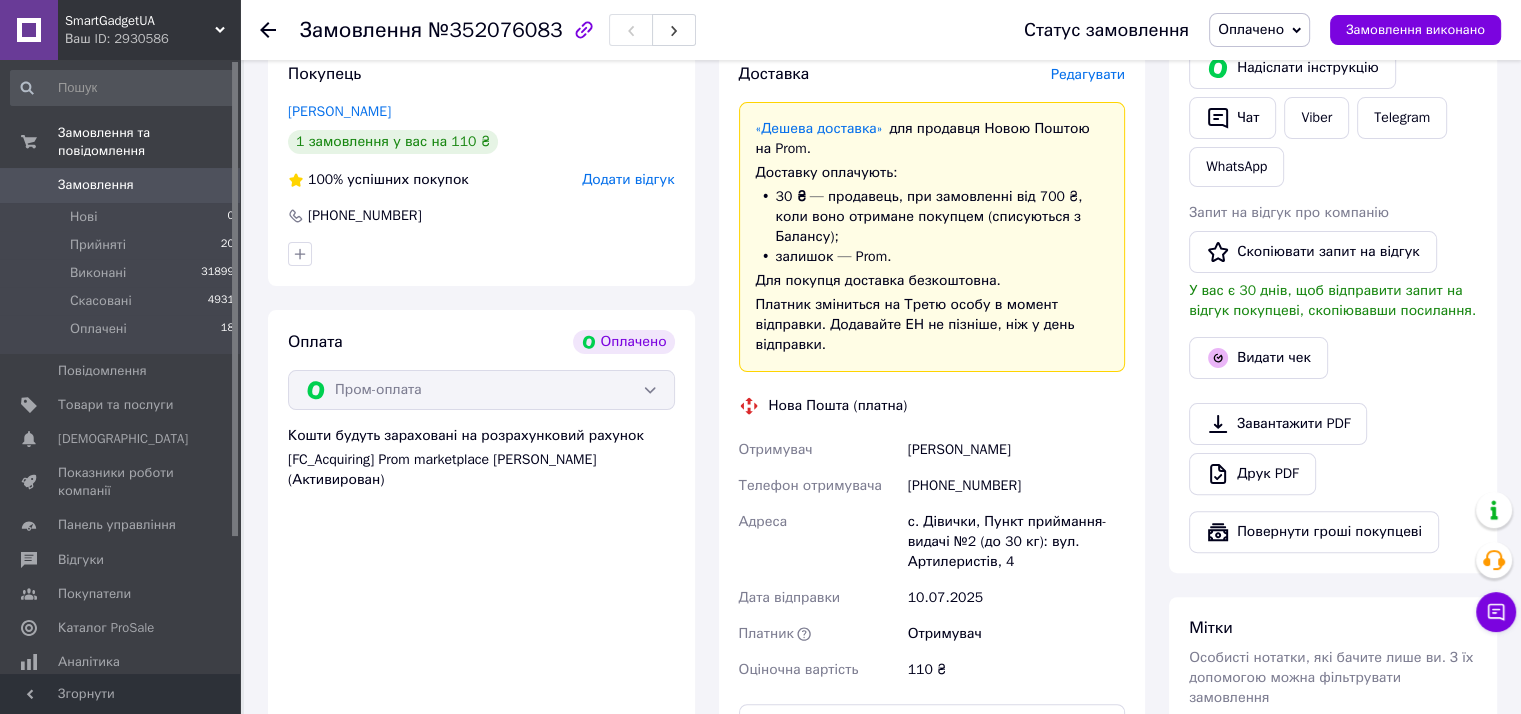 type on "Добрий день! Інтернет-магазин "SmartGadgetUa"
Ваша ттн: 20451203237311
Відправка замовлення [DATE]
Дякуємо!" 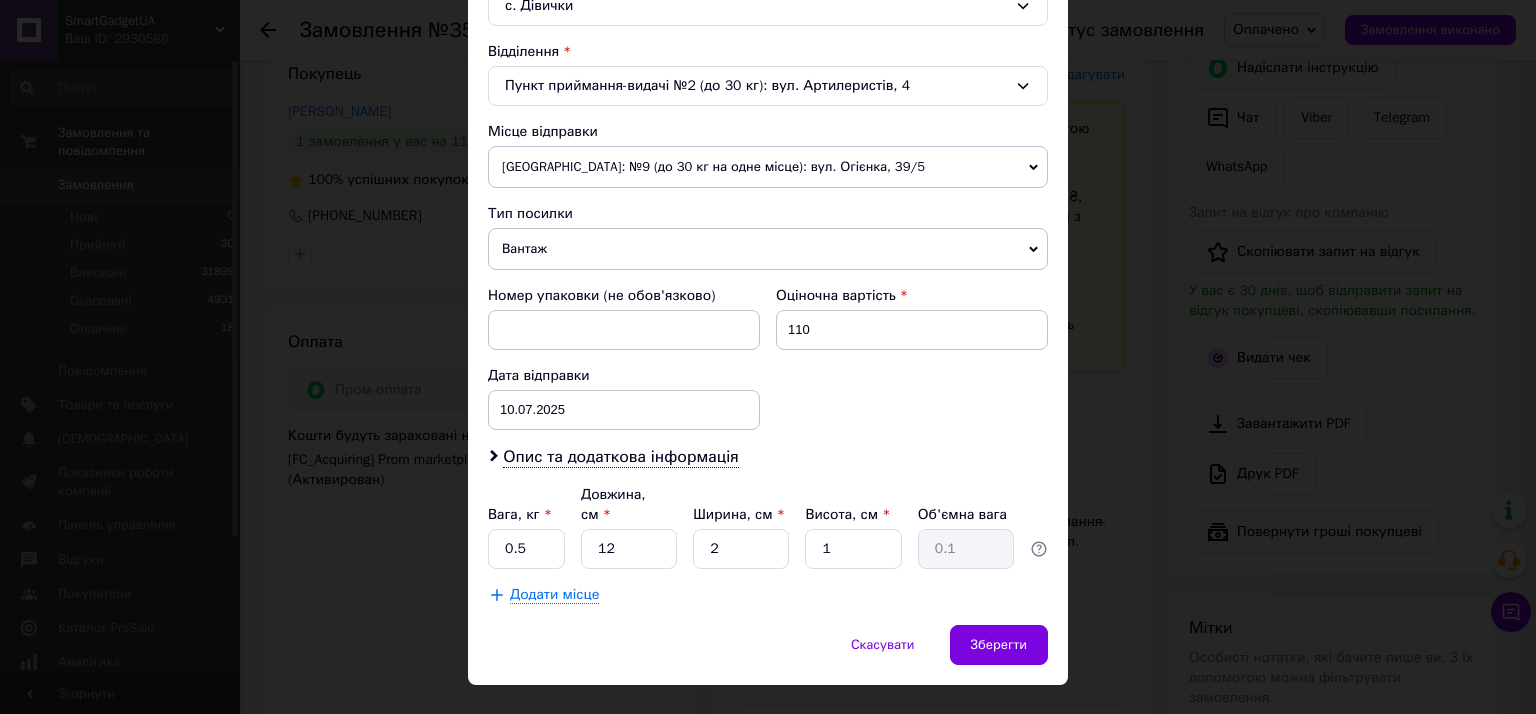 scroll, scrollTop: 608, scrollLeft: 0, axis: vertical 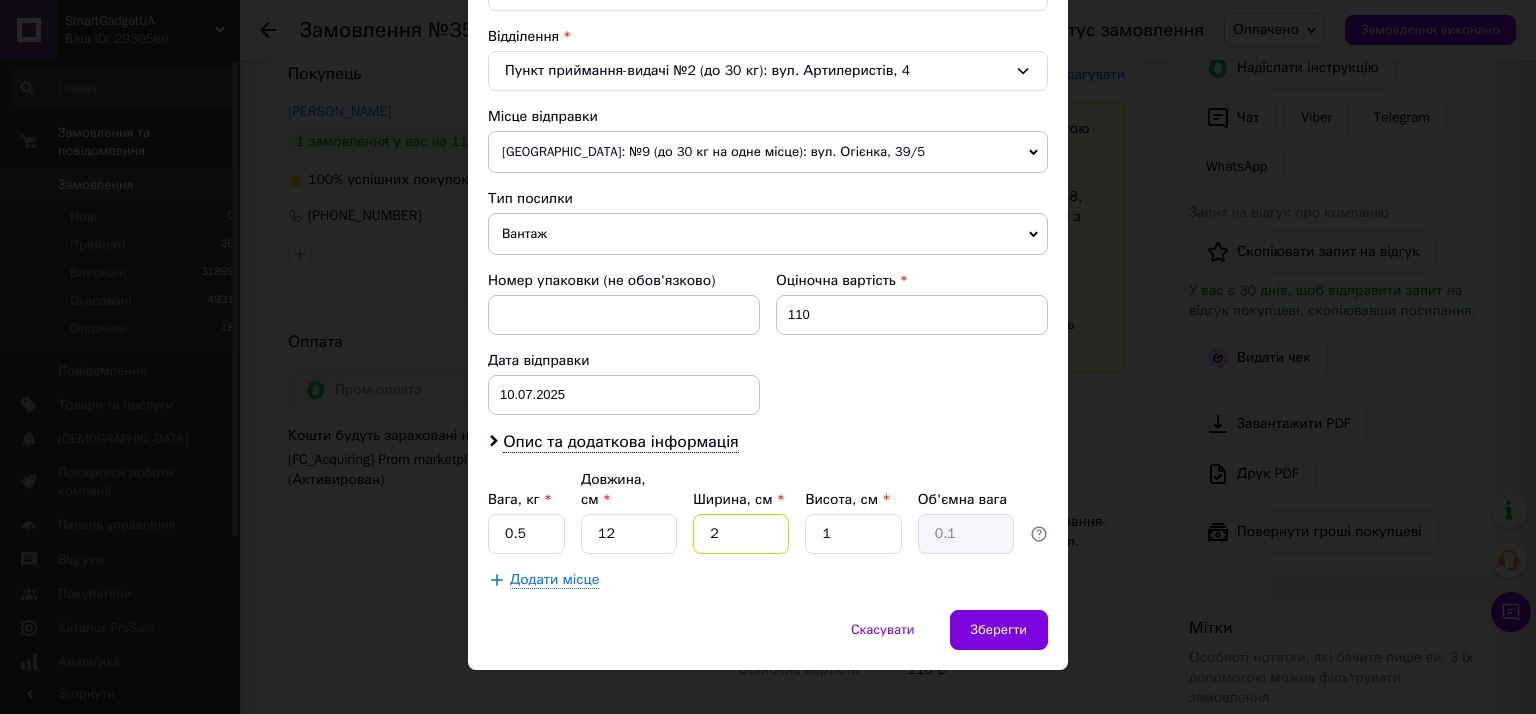 drag, startPoint x: 708, startPoint y: 500, endPoint x: 739, endPoint y: 511, distance: 32.89377 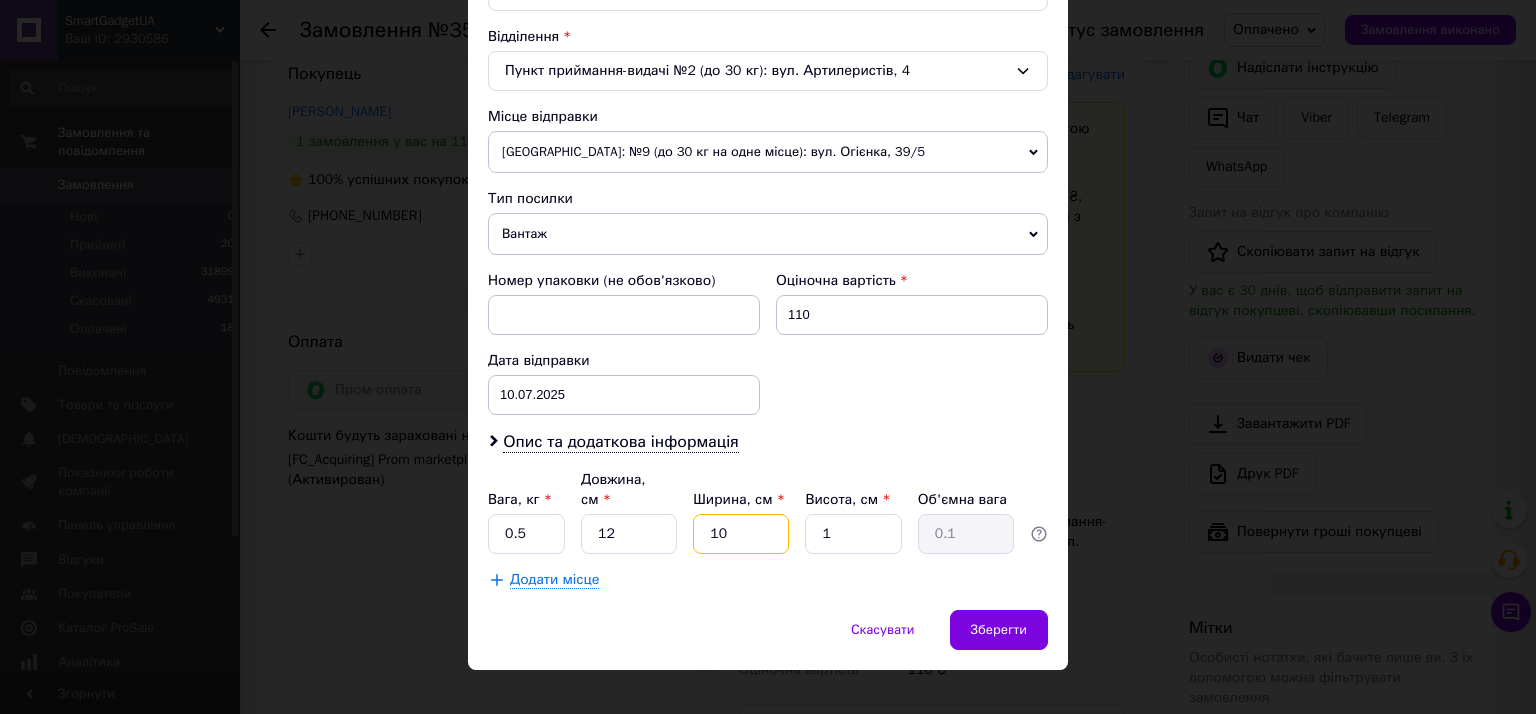 type on "10" 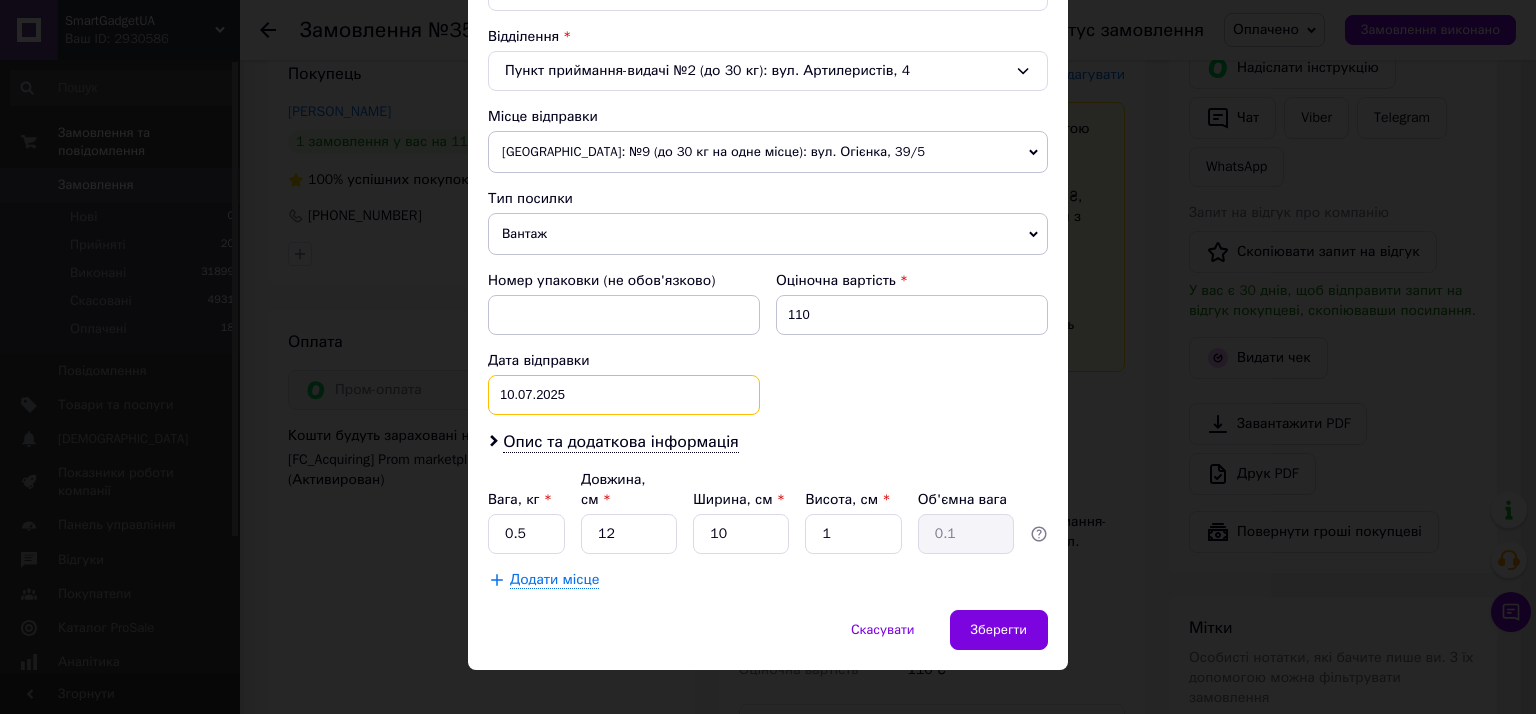 click on "10.07.2025 < 2025 > < Июль > Пн Вт Ср Чт Пт Сб Вс 30 1 2 3 4 5 6 7 8 9 10 11 12 13 14 15 16 17 18 19 20 21 22 23 24 25 26 27 28 29 30 31 1 2 3 4 5 6 7 8 9 10" at bounding box center [624, 395] 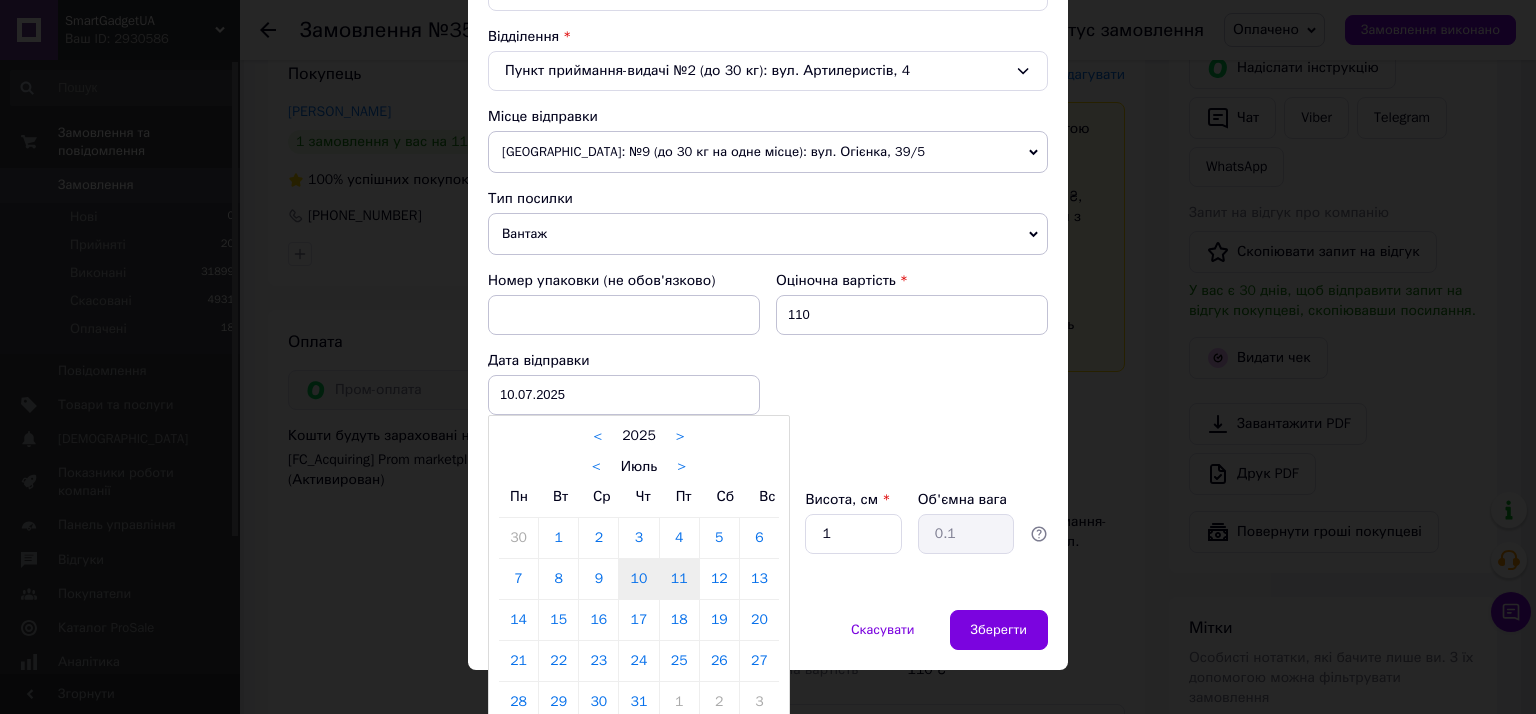 click on "11" at bounding box center [679, 579] 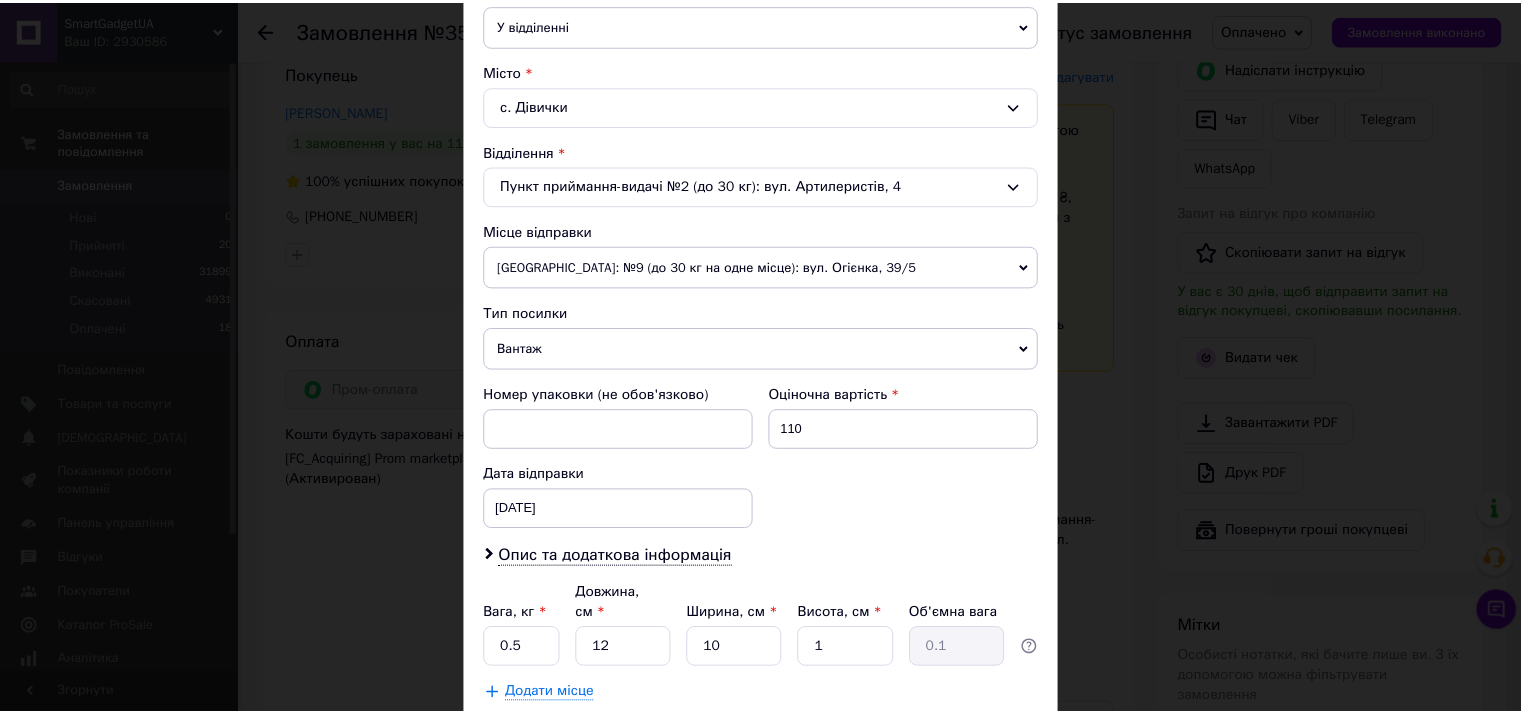 scroll, scrollTop: 608, scrollLeft: 0, axis: vertical 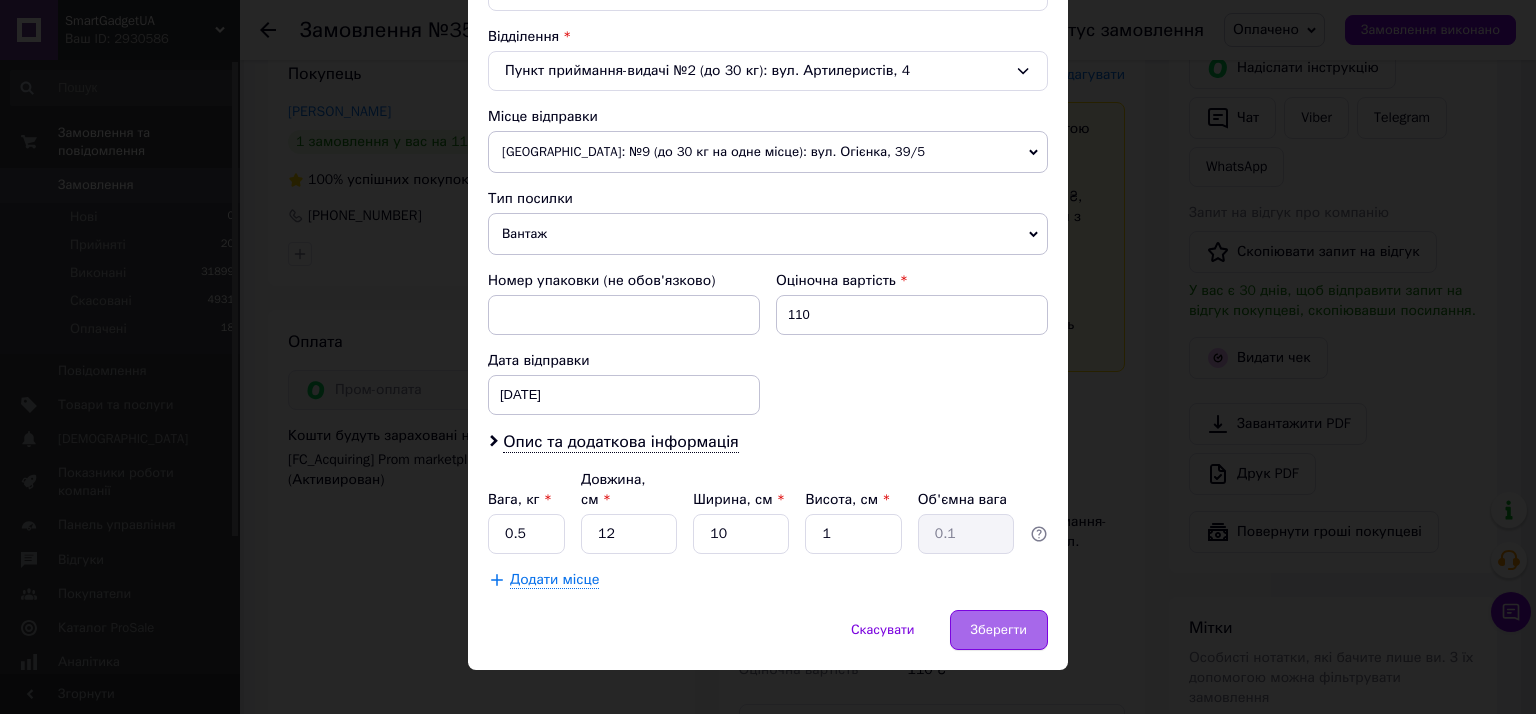 click on "Зберегти" at bounding box center (999, 630) 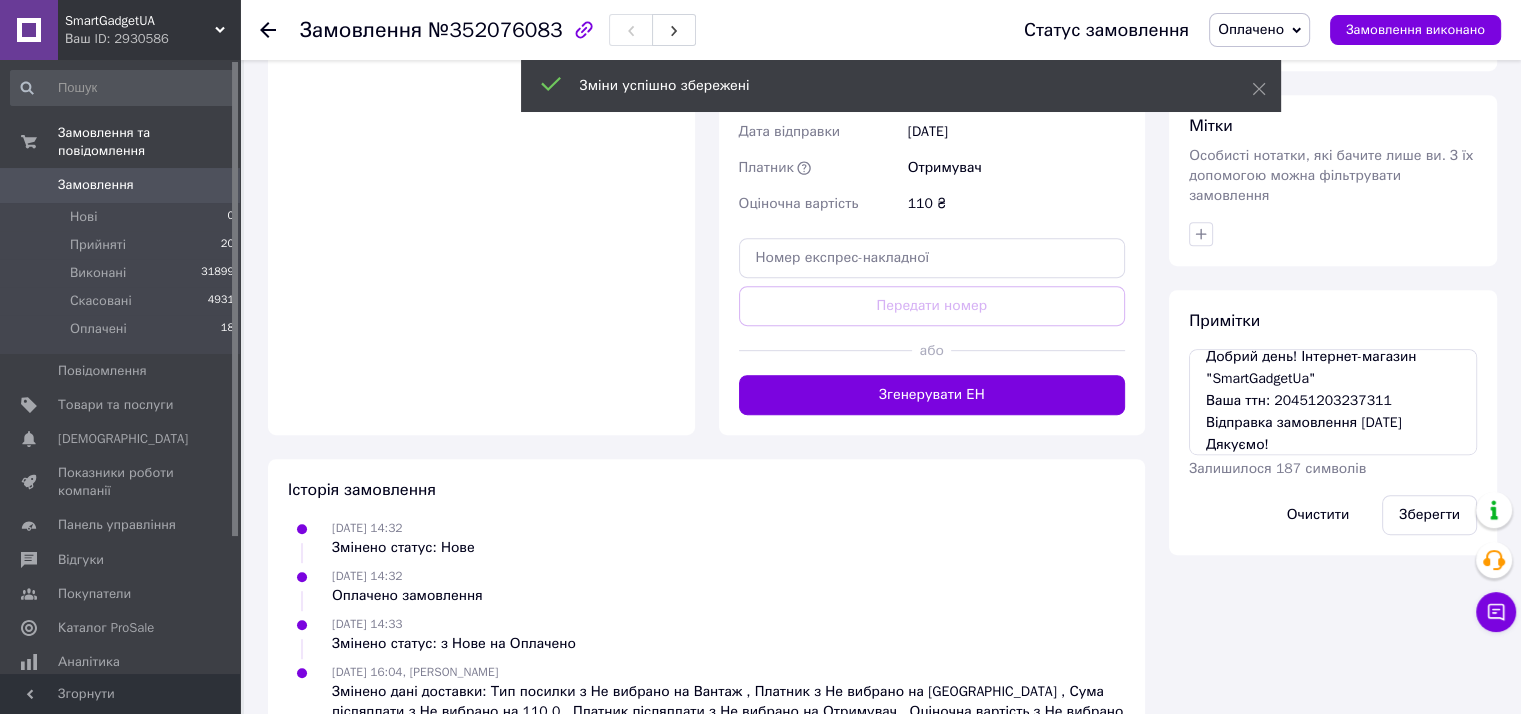 scroll, scrollTop: 933, scrollLeft: 0, axis: vertical 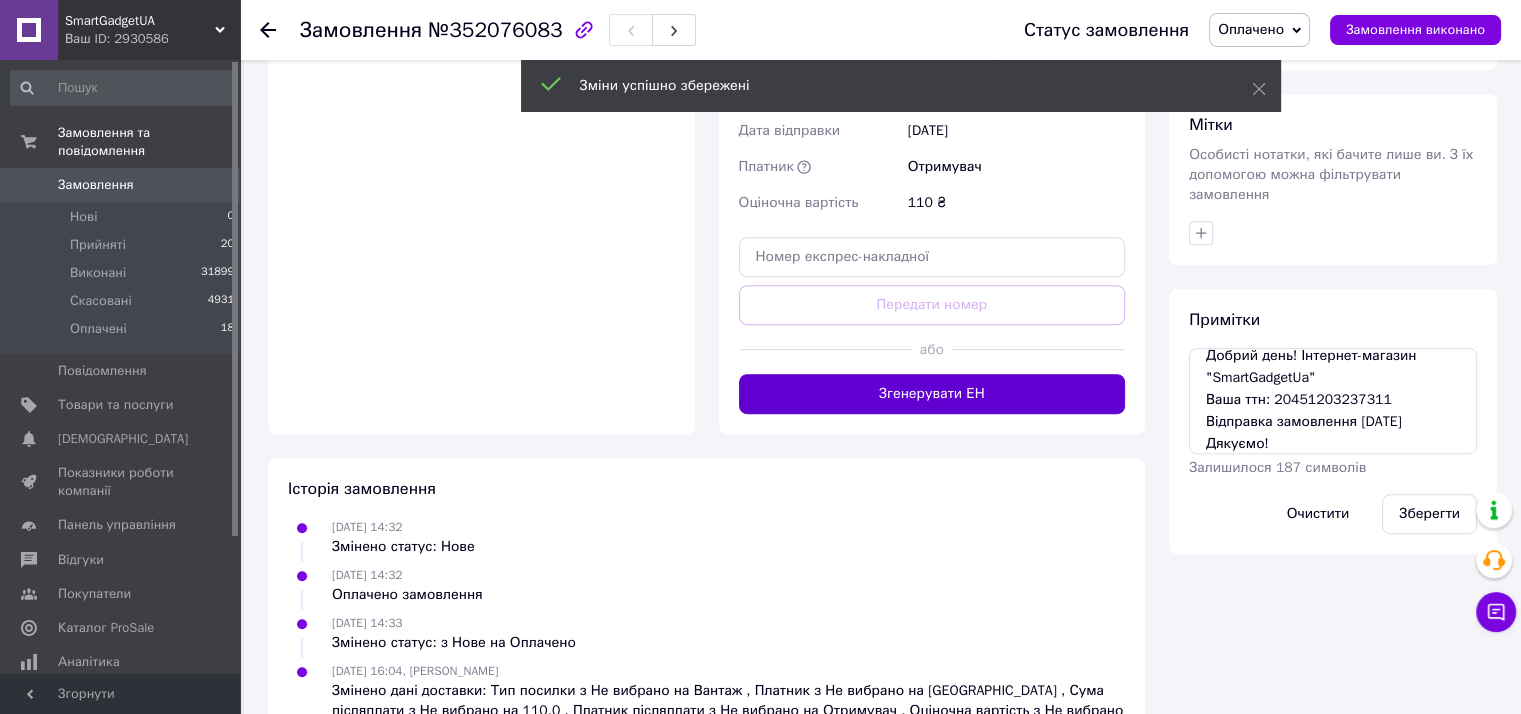 click on "Згенерувати ЕН" at bounding box center [932, 394] 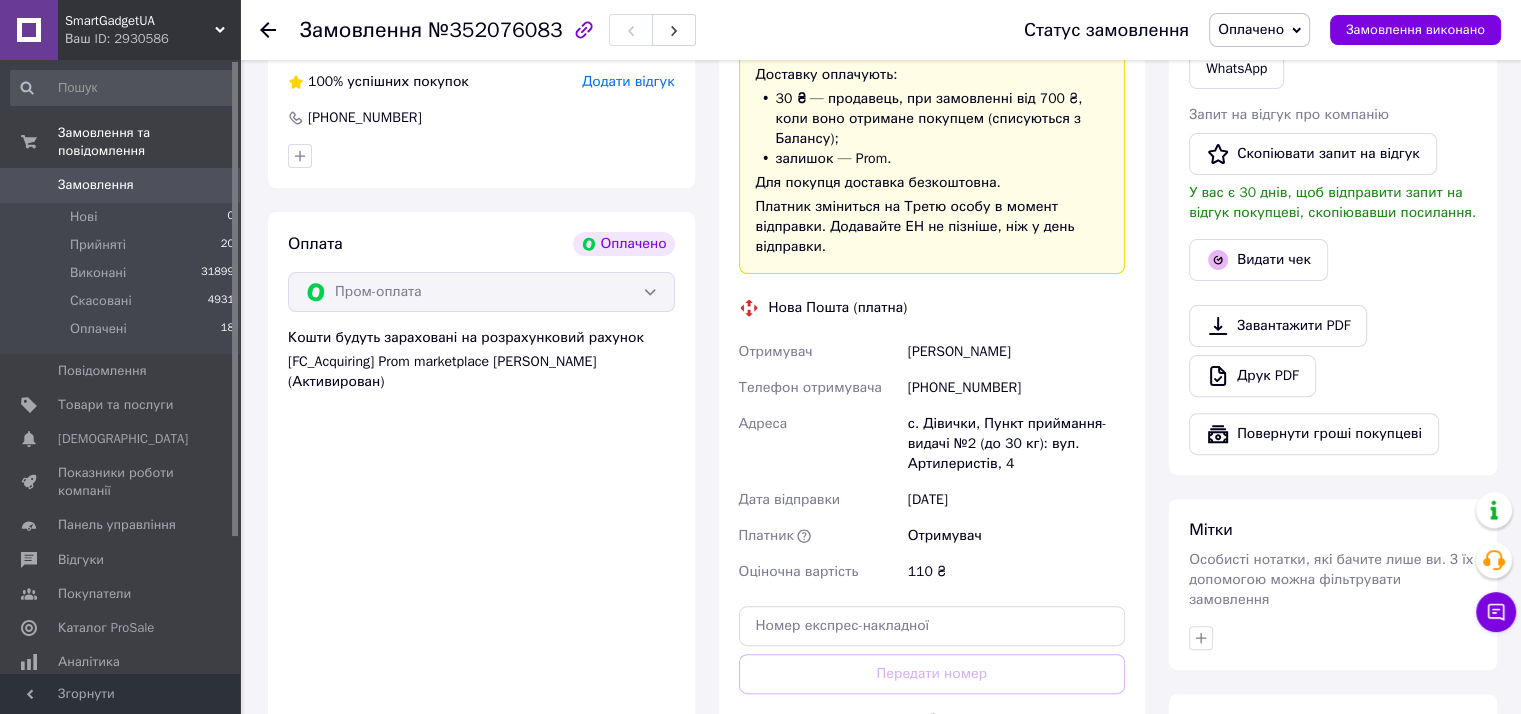 scroll, scrollTop: 466, scrollLeft: 0, axis: vertical 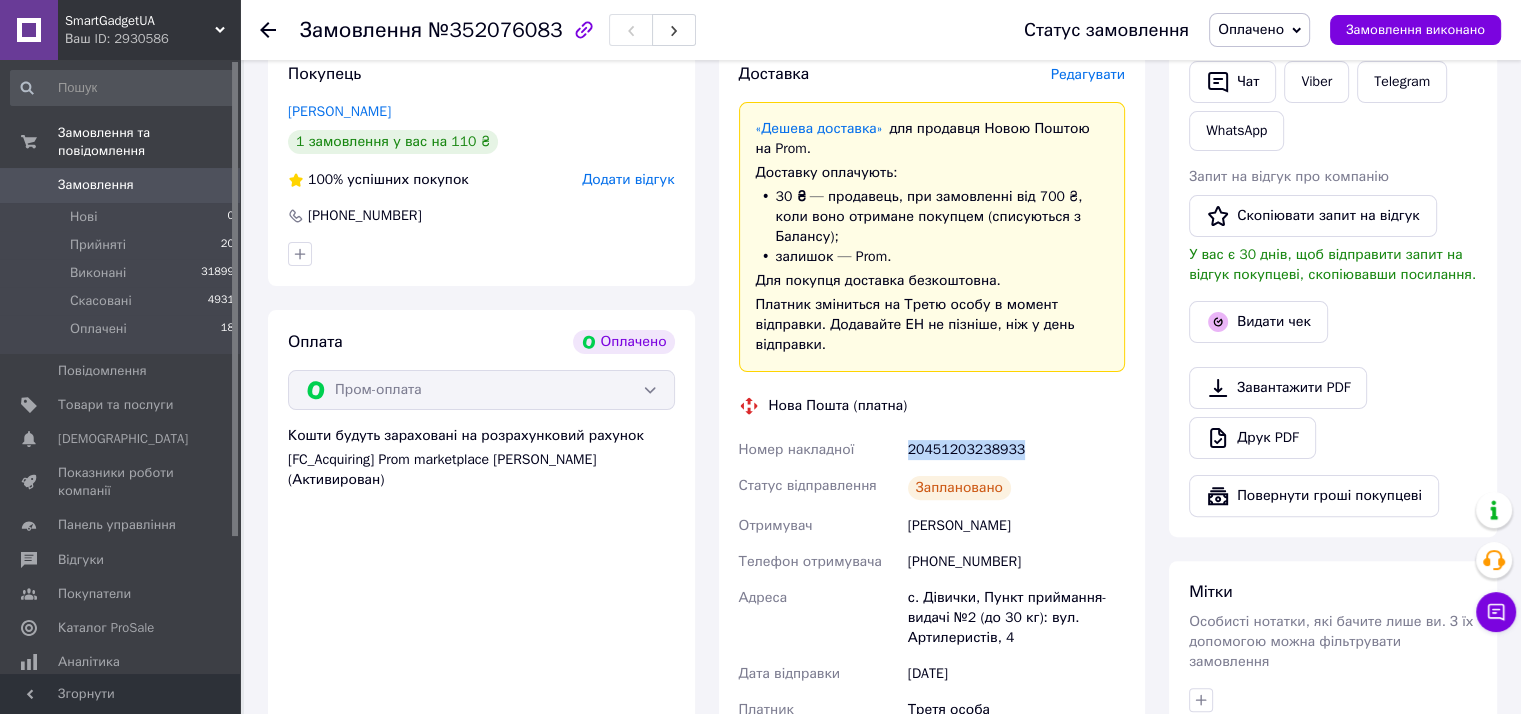 drag, startPoint x: 907, startPoint y: 427, endPoint x: 1014, endPoint y: 428, distance: 107.00467 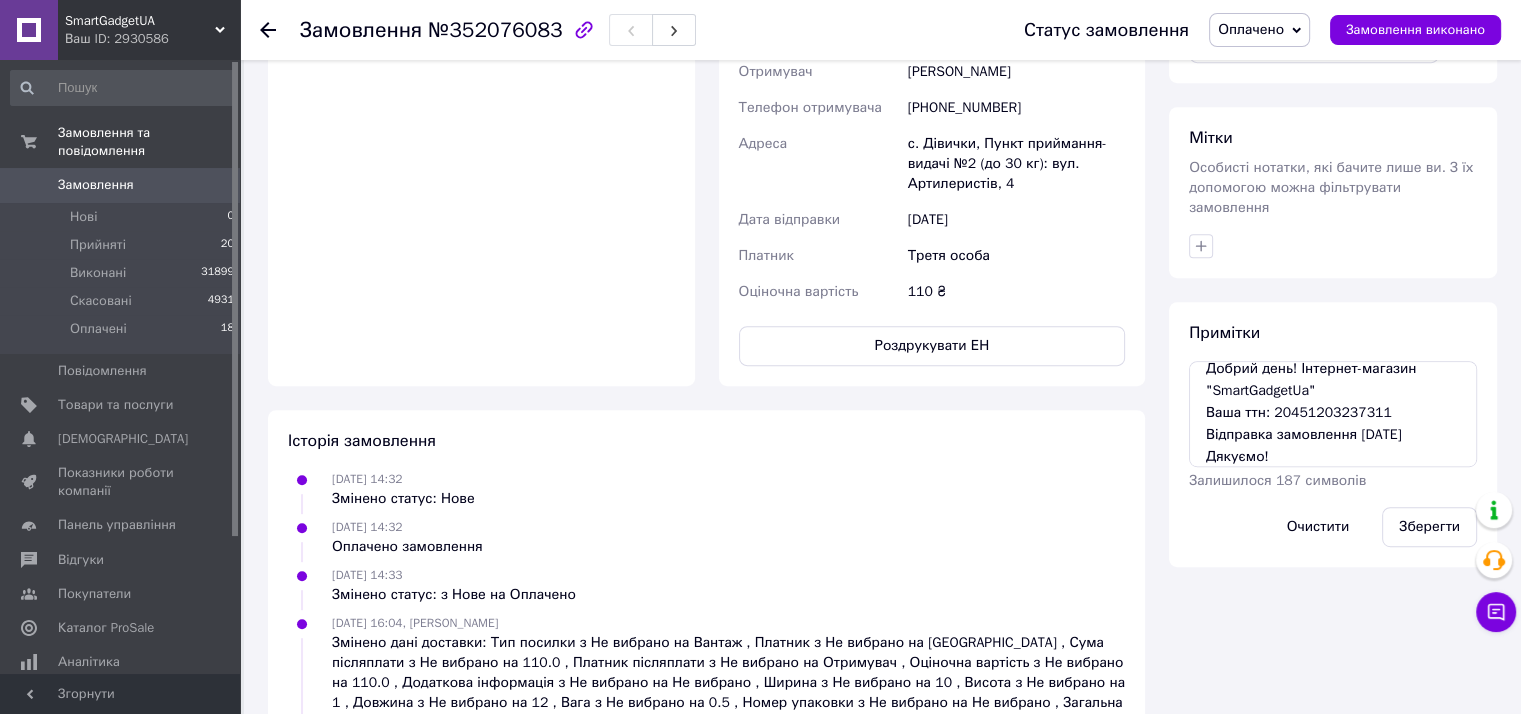 scroll, scrollTop: 933, scrollLeft: 0, axis: vertical 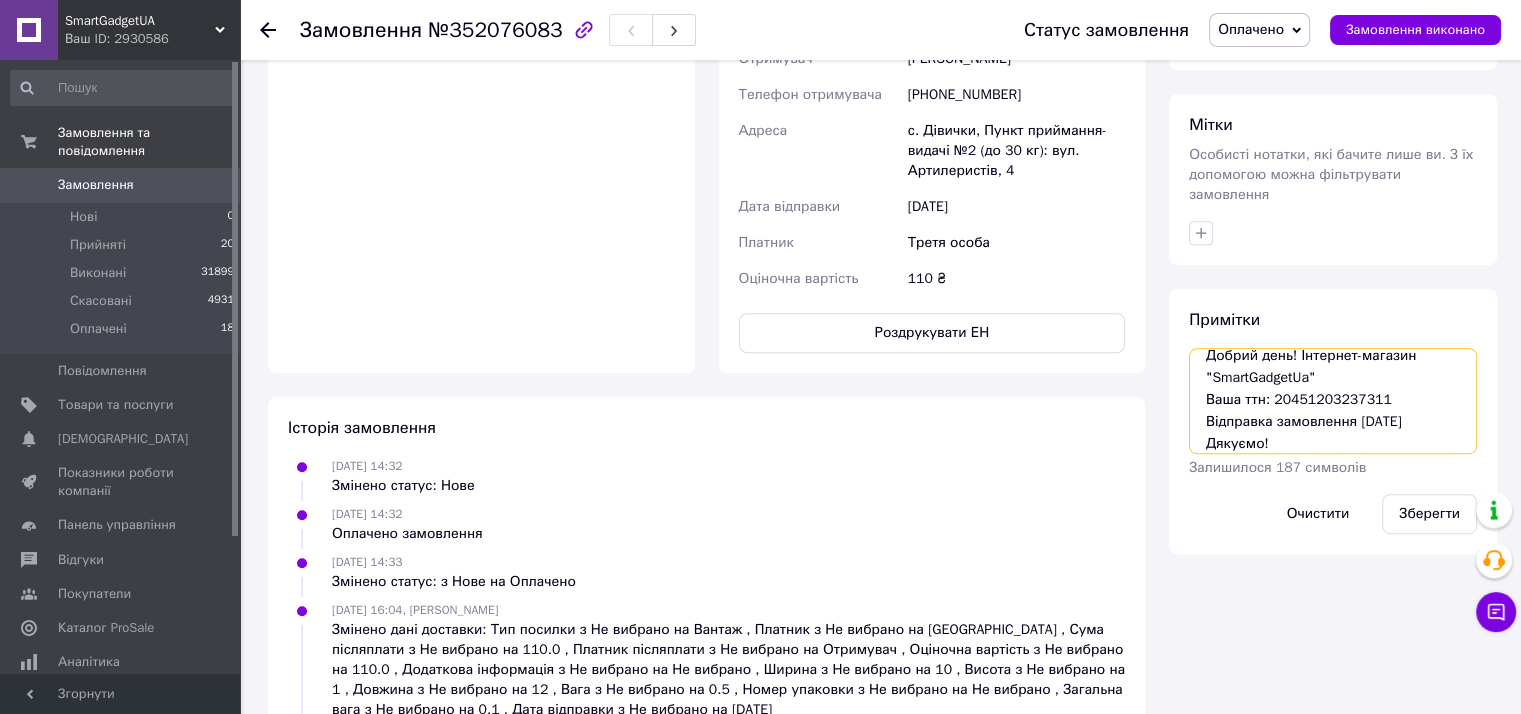 click on "Добрий день! Інтернет-магазин "SmartGadgetUa"
Ваша ттн: 20451203237311
Відправка замовлення 11.07.2025р.
Дякуємо!" at bounding box center [1333, 401] 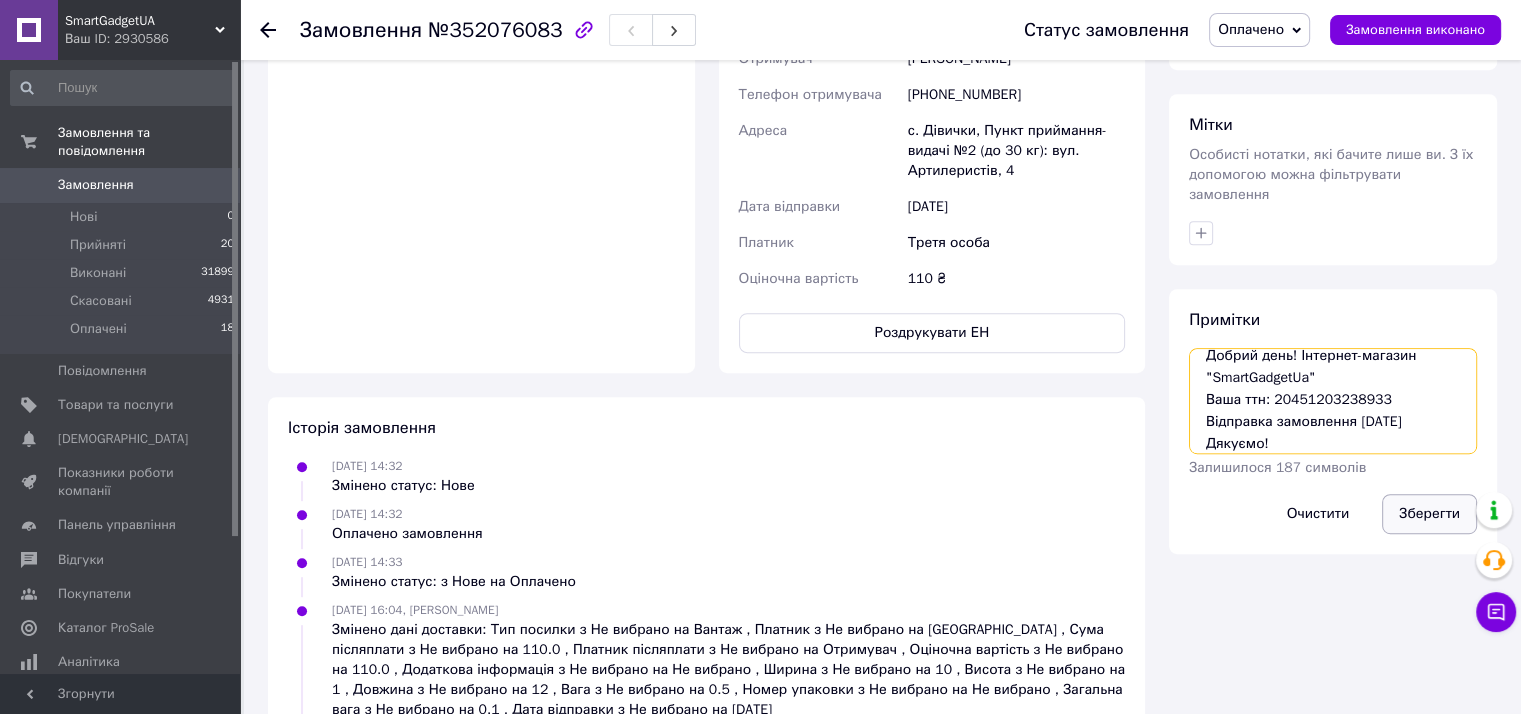 type on "Добрий день! Інтернет-магазин "SmartGadgetUa"
Ваша ттн: 20451203238933
Відправка замовлення 11.07.2025р.
Дякуємо!" 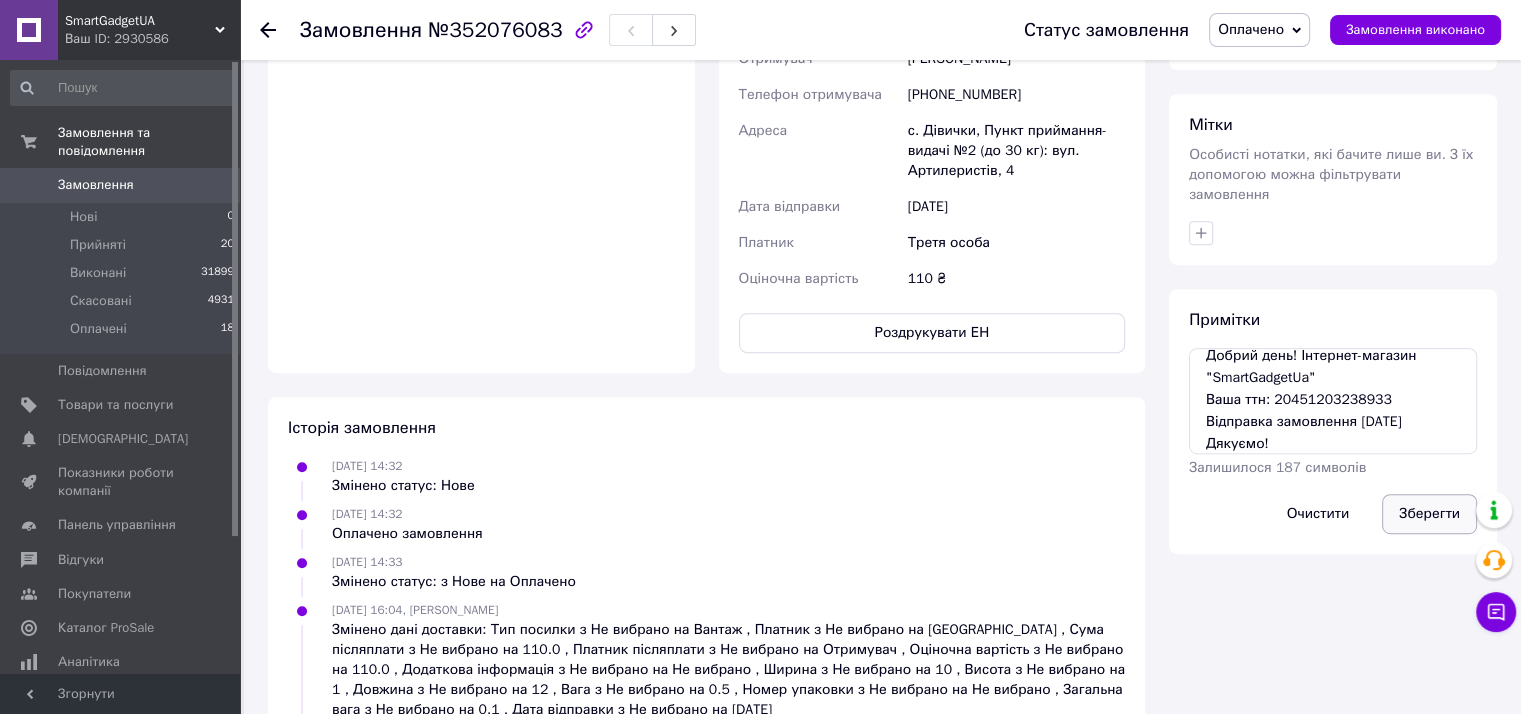 click on "Зберегти" at bounding box center [1429, 514] 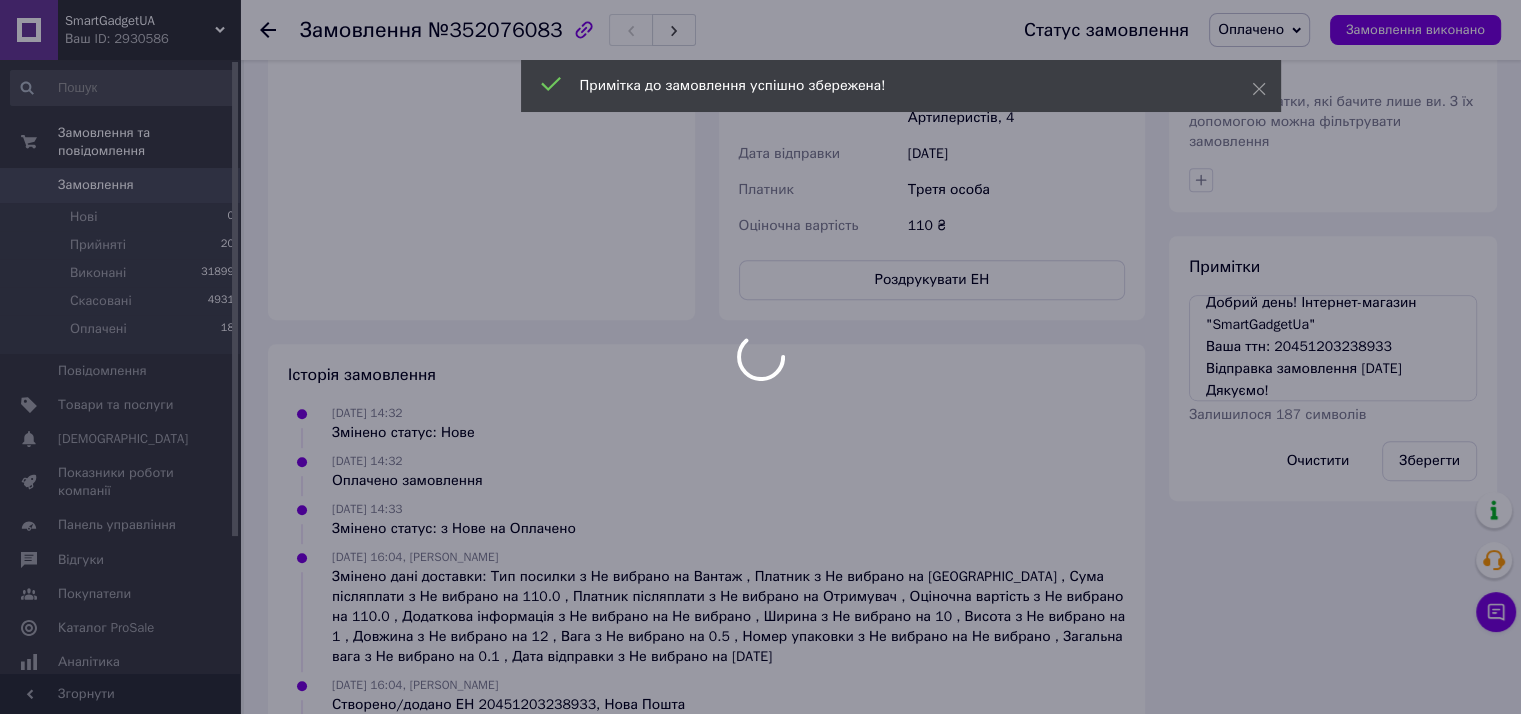 scroll, scrollTop: 1064, scrollLeft: 0, axis: vertical 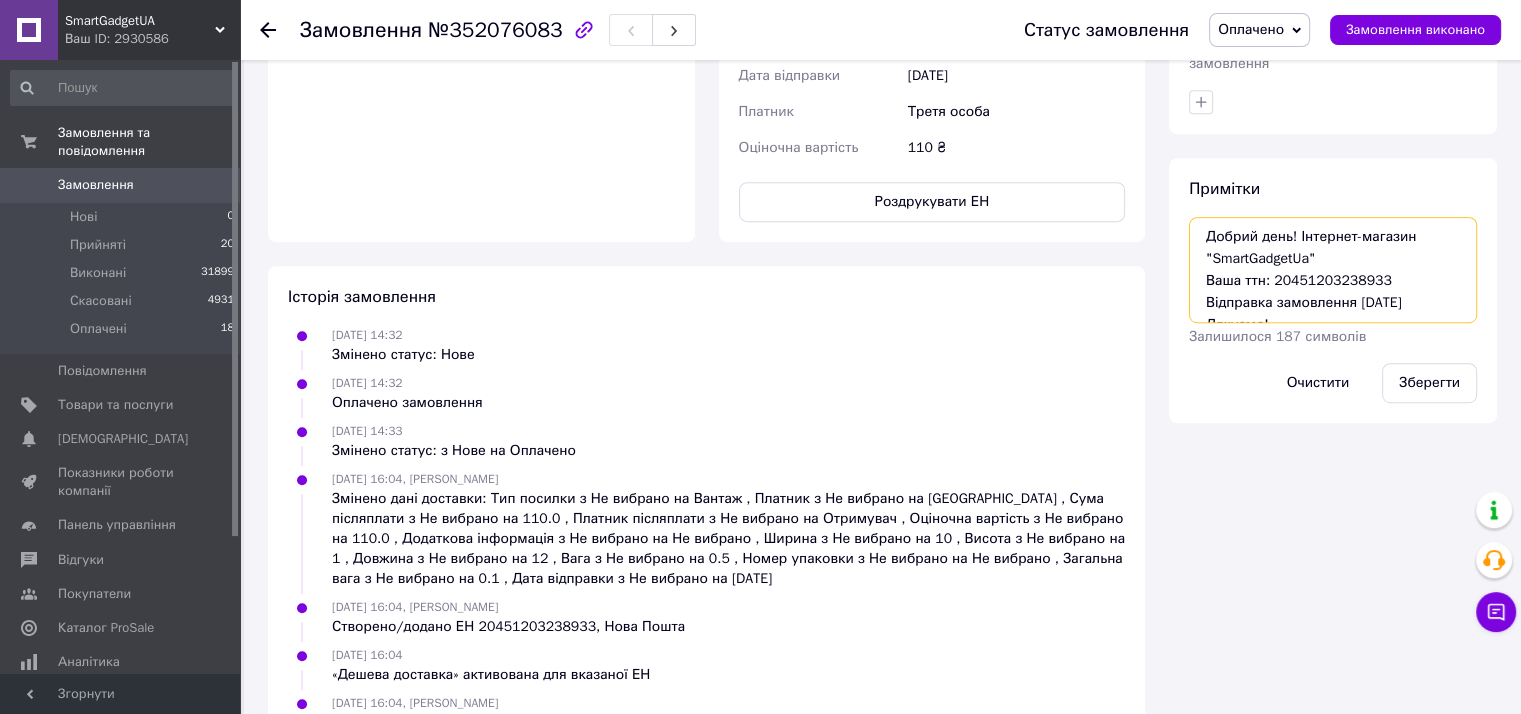 drag, startPoint x: 1261, startPoint y: 281, endPoint x: 1223, endPoint y: 237, distance: 58.137768 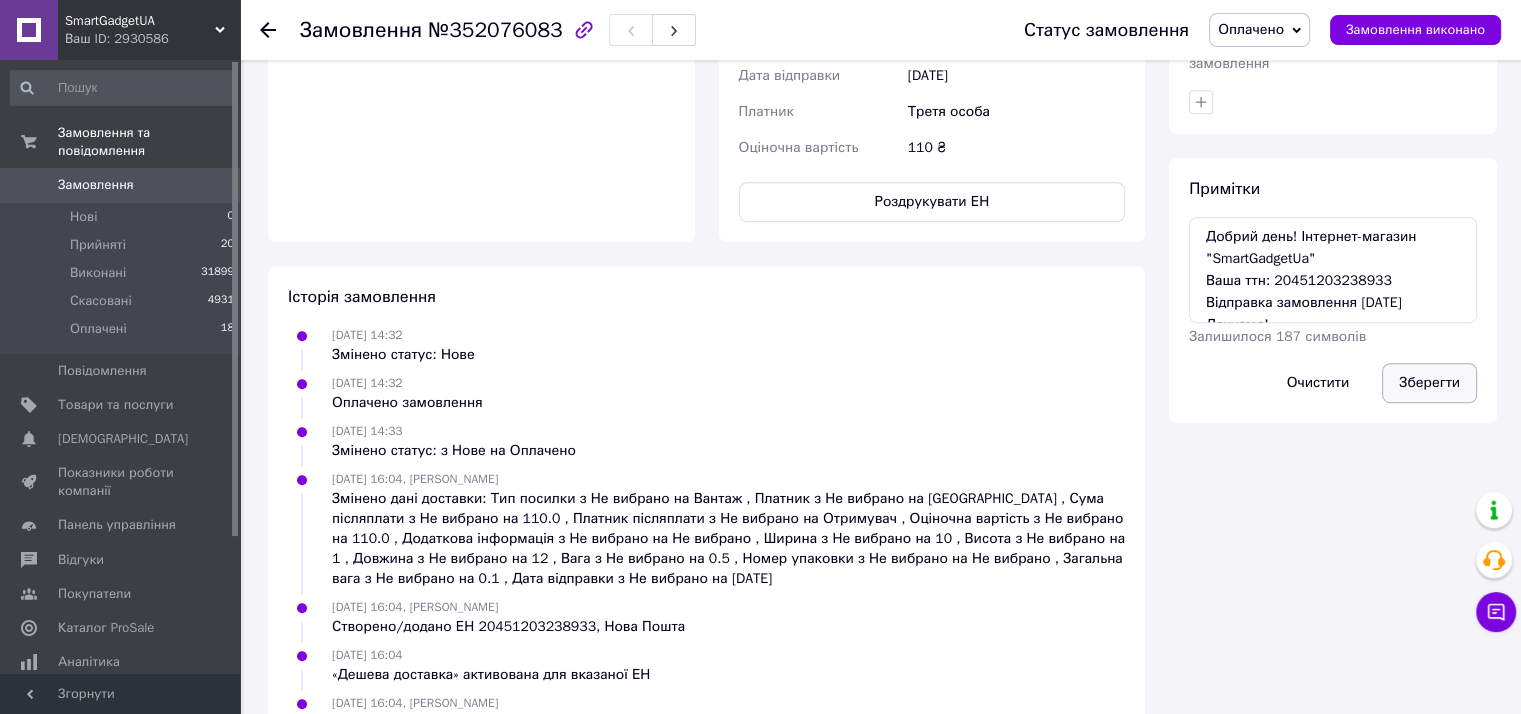 click on "Зберегти" at bounding box center [1429, 383] 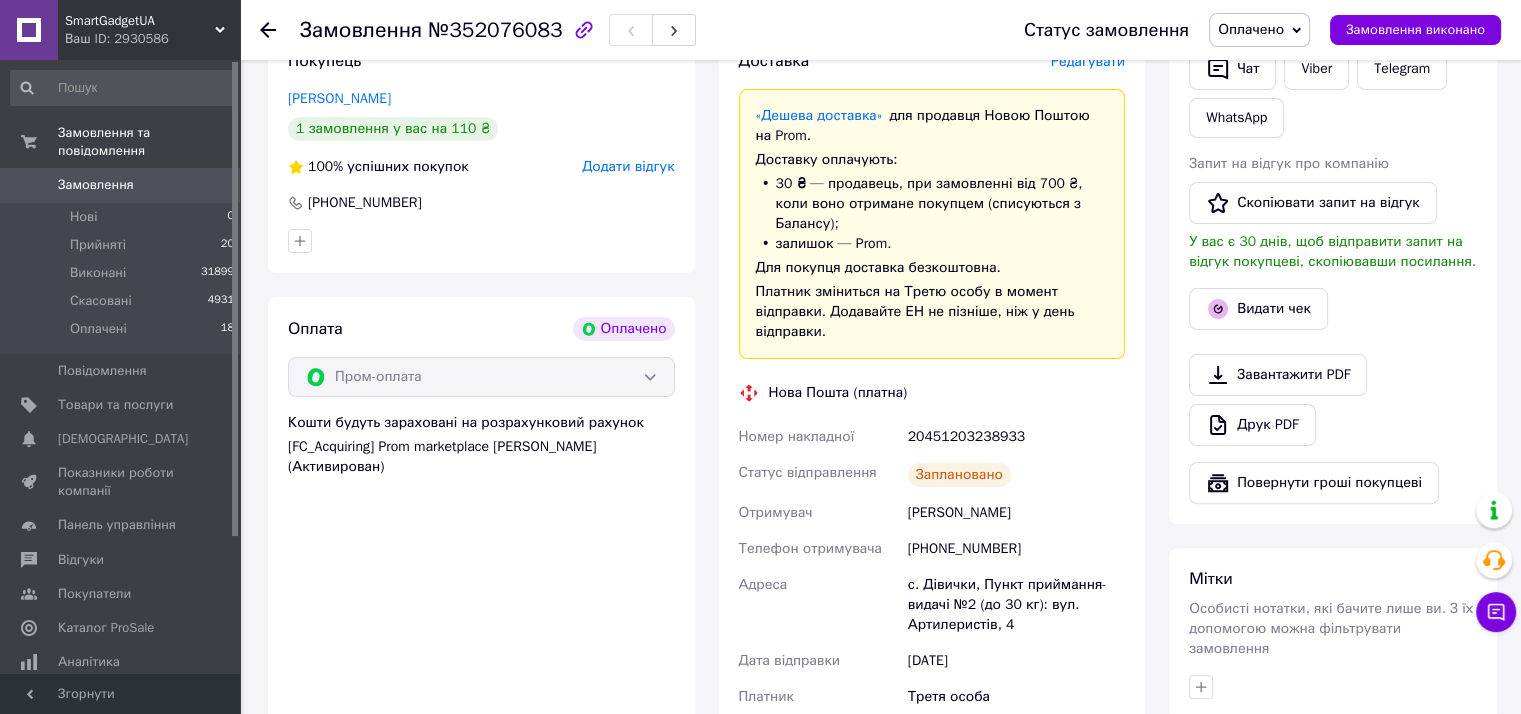 scroll, scrollTop: 364, scrollLeft: 0, axis: vertical 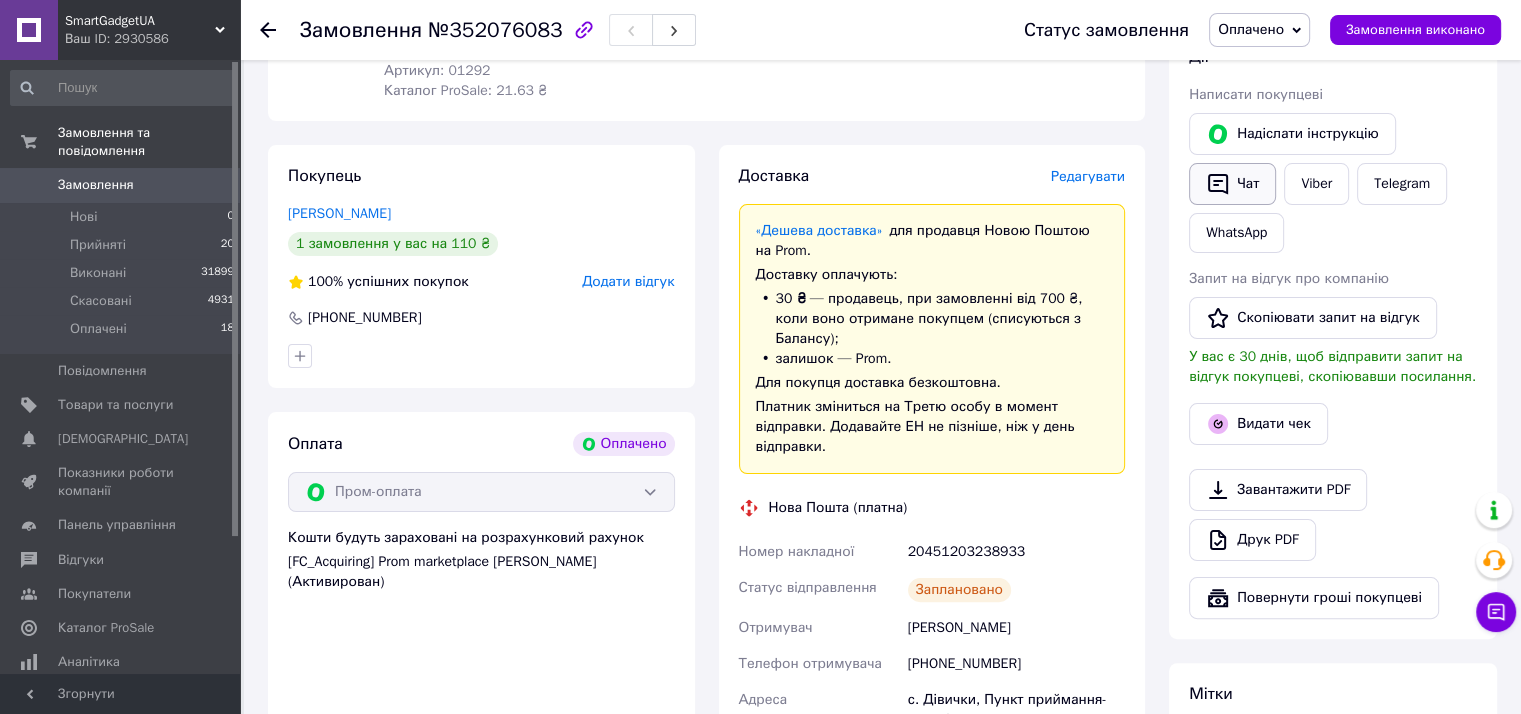 click on "Чат" at bounding box center [1232, 184] 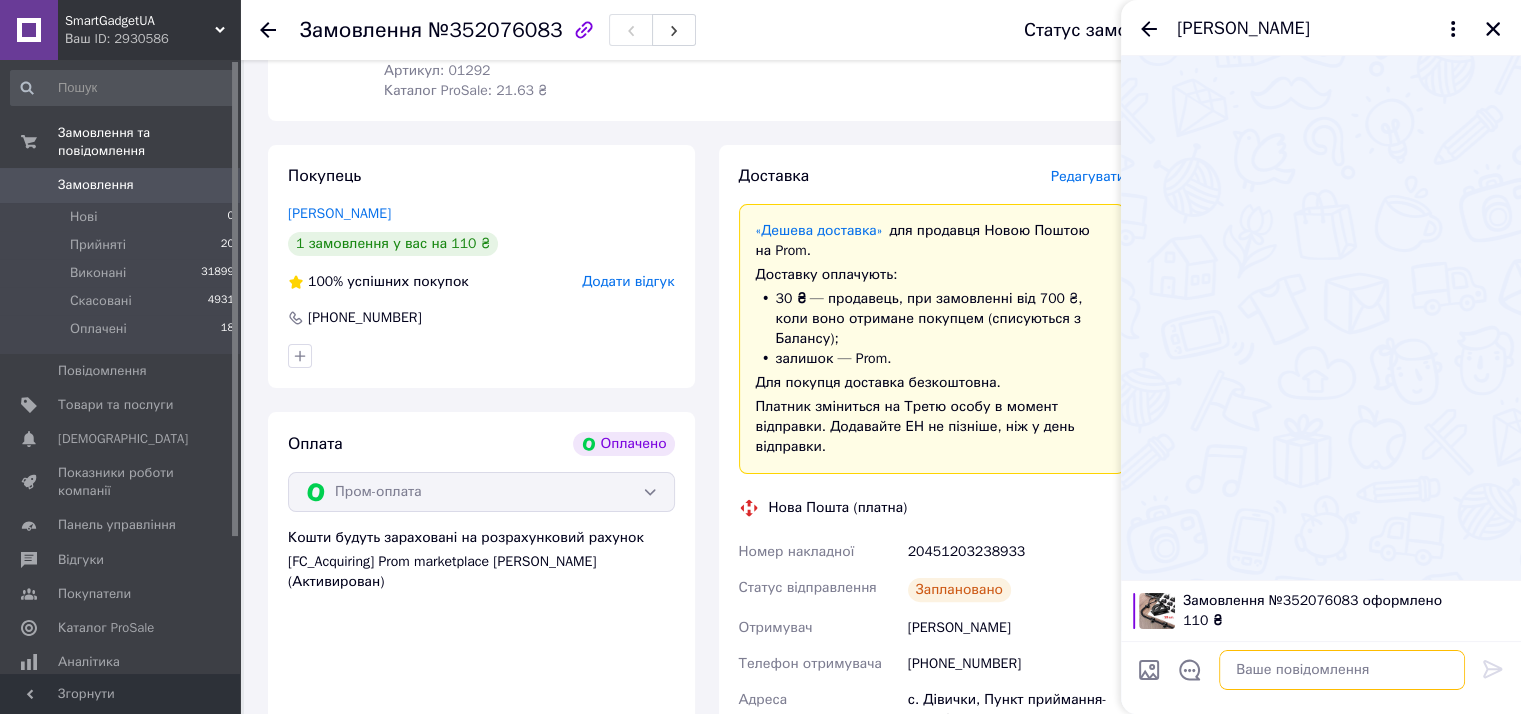 click at bounding box center [1342, 670] 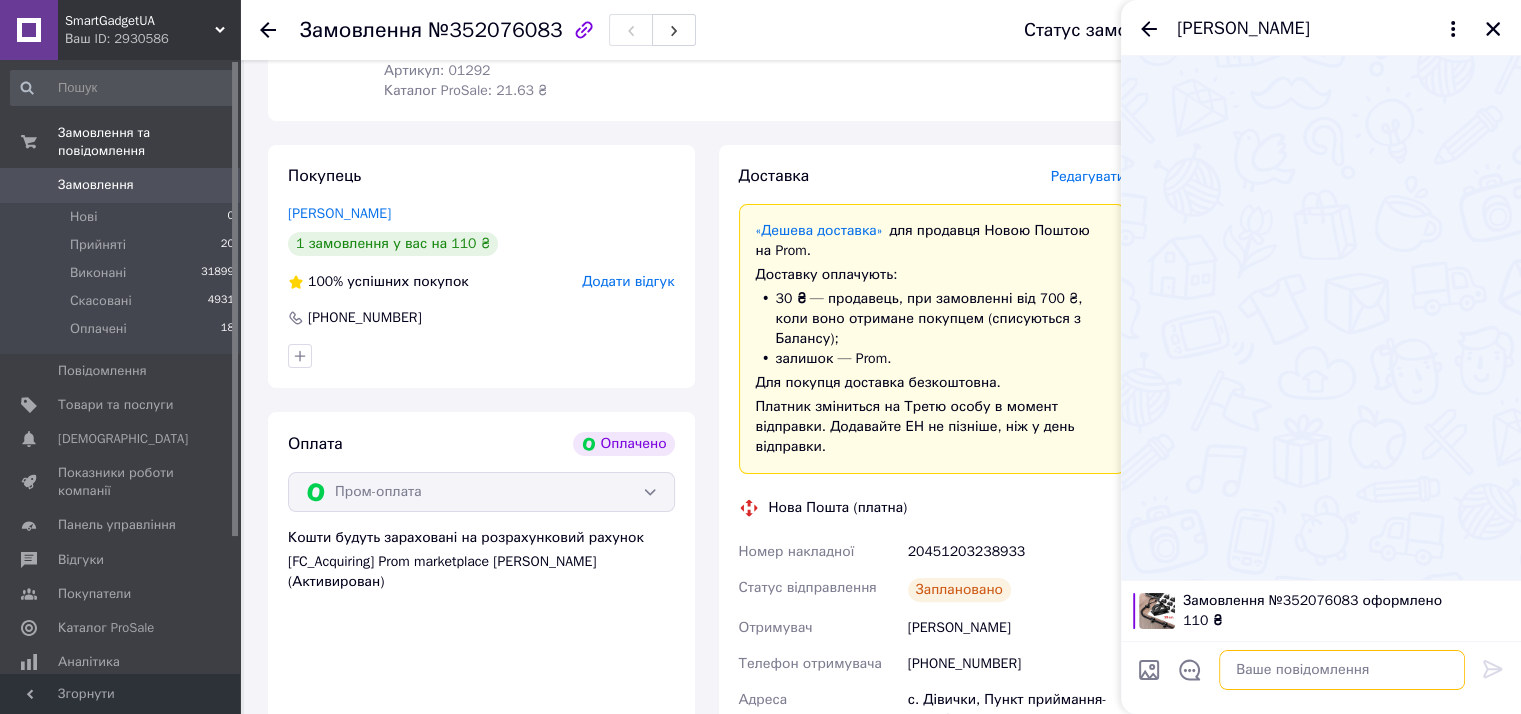 paste on "Добрий день! Інтернет-магазин "SmartGadgetUa"
Ваша ттн: 20451203238933
Відправка замовлення 11.07.2025р.
Дякуємо!" 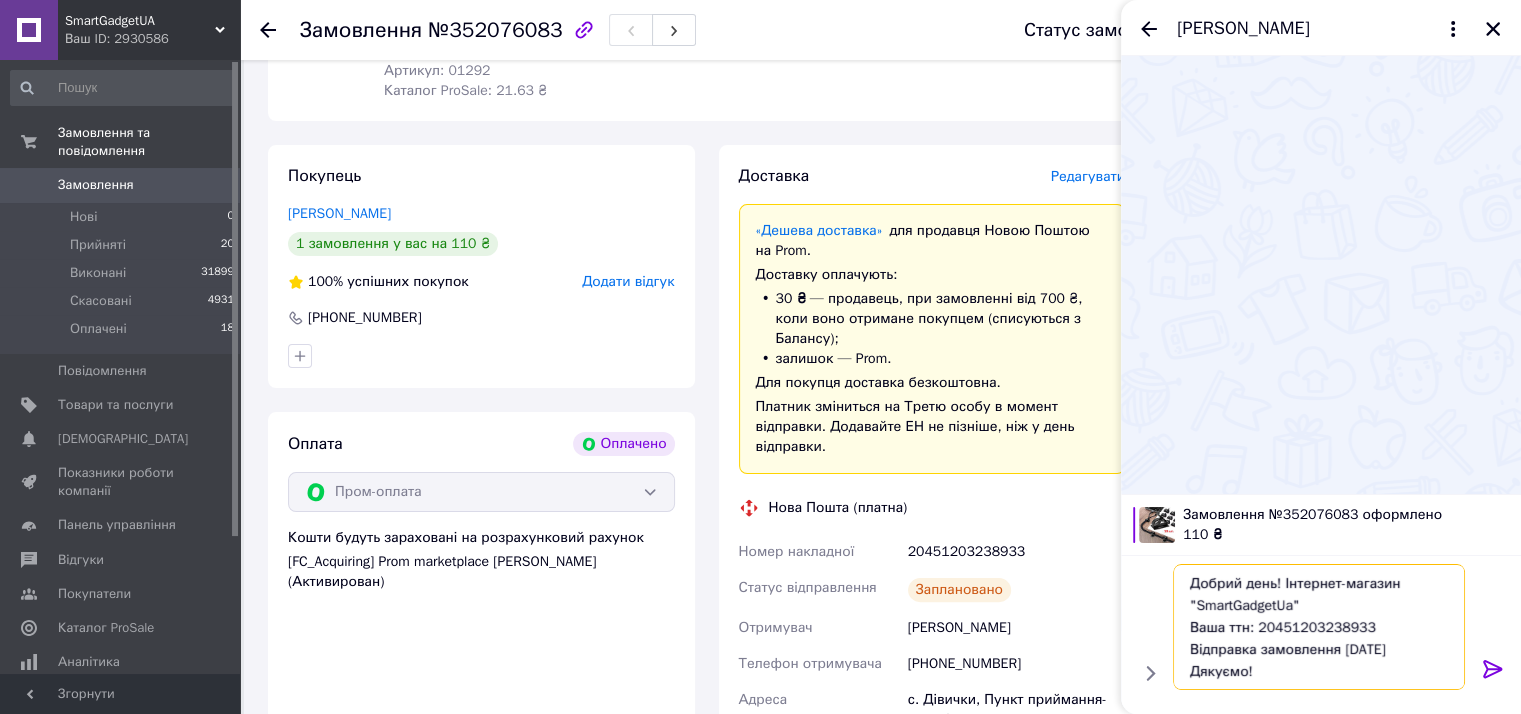 scroll, scrollTop: 1, scrollLeft: 0, axis: vertical 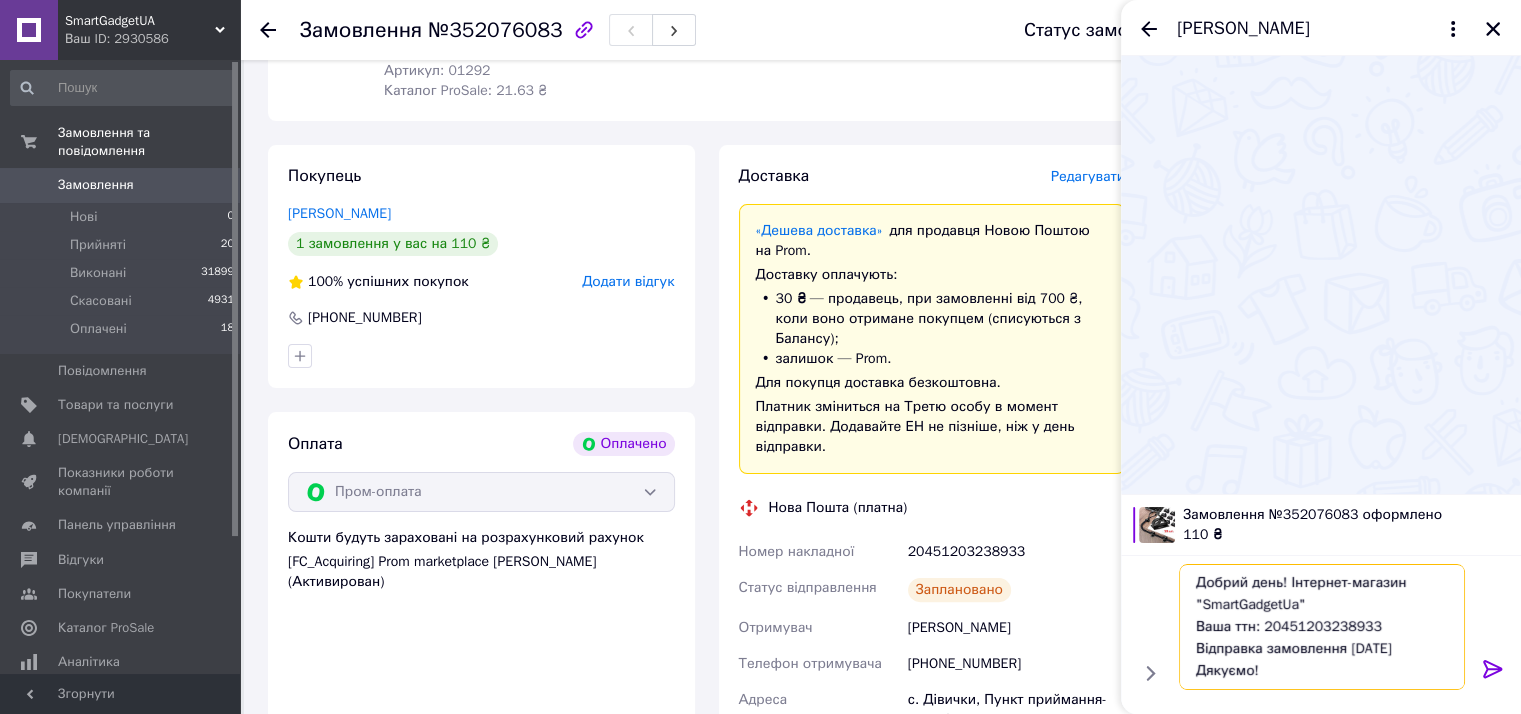 type on "Добрий день! Інтернет-магазин "SmartGadgetUa"
Ваша ттн: 20451203238933
Відправка замовлення 11.07.2025р.
Дякуємо!" 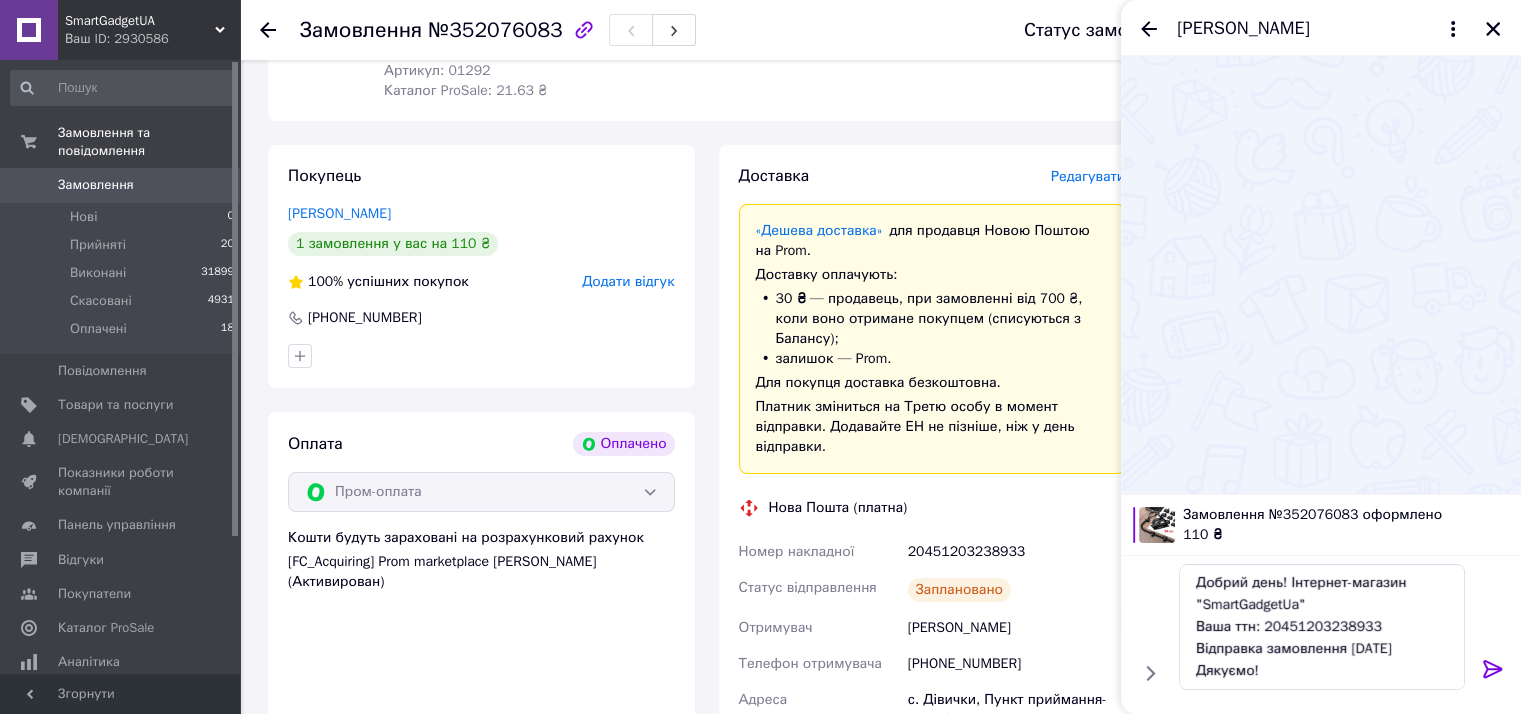 click 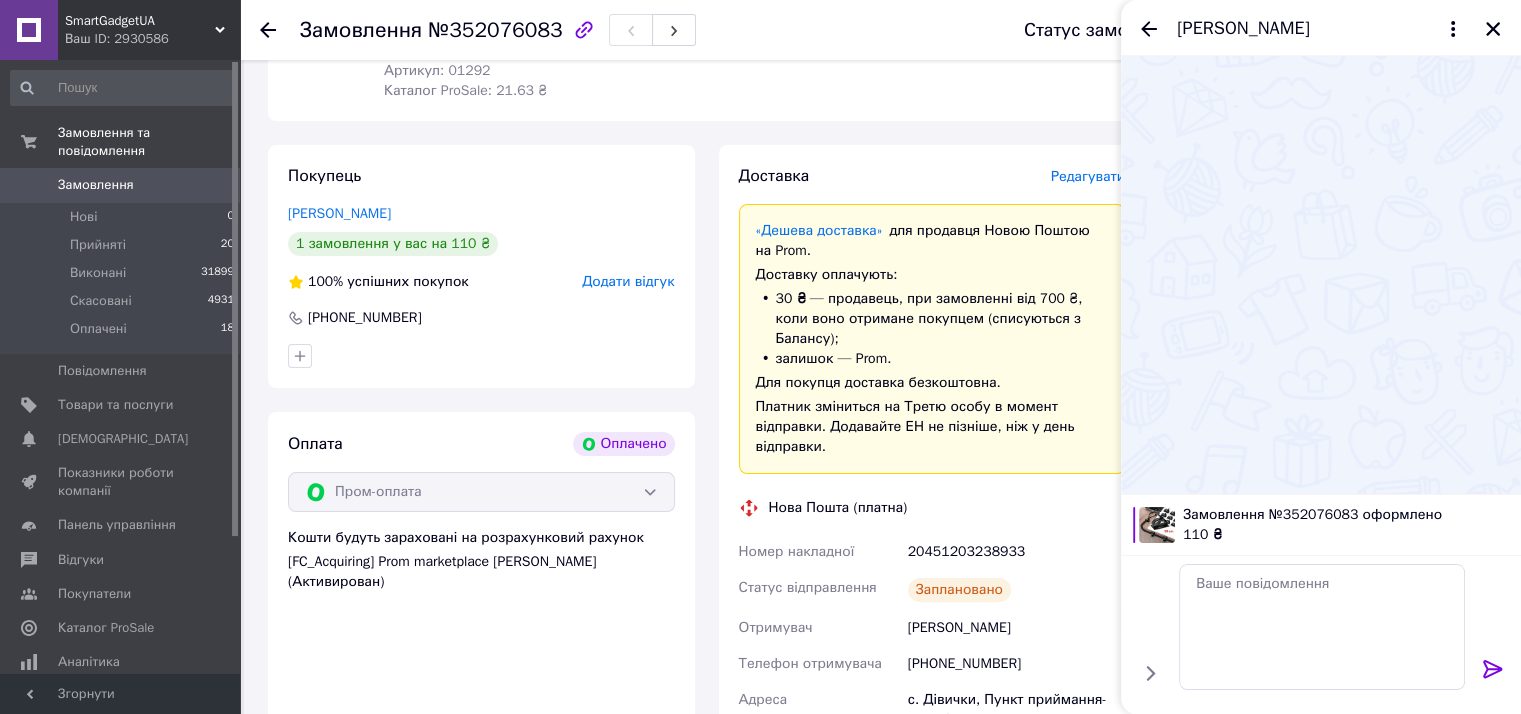 scroll, scrollTop: 0, scrollLeft: 0, axis: both 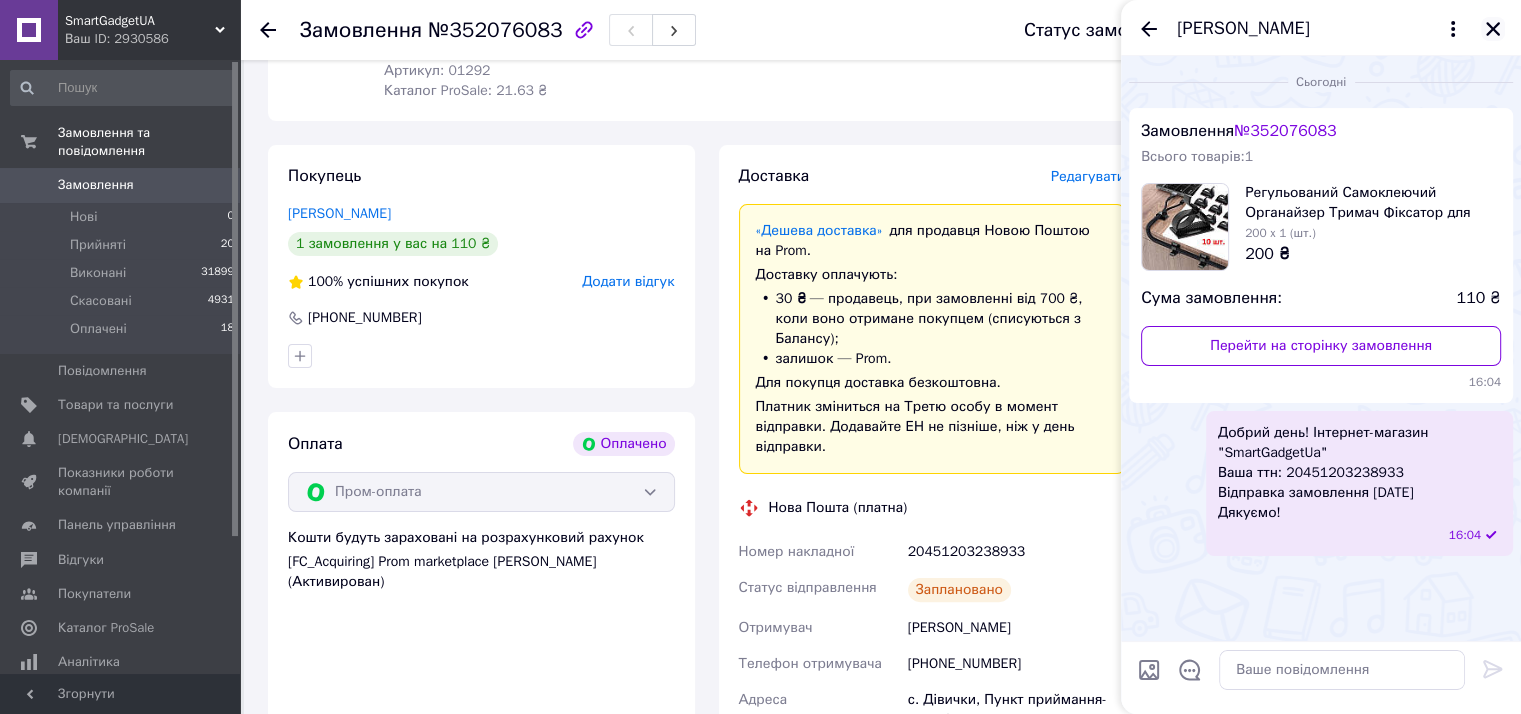 click 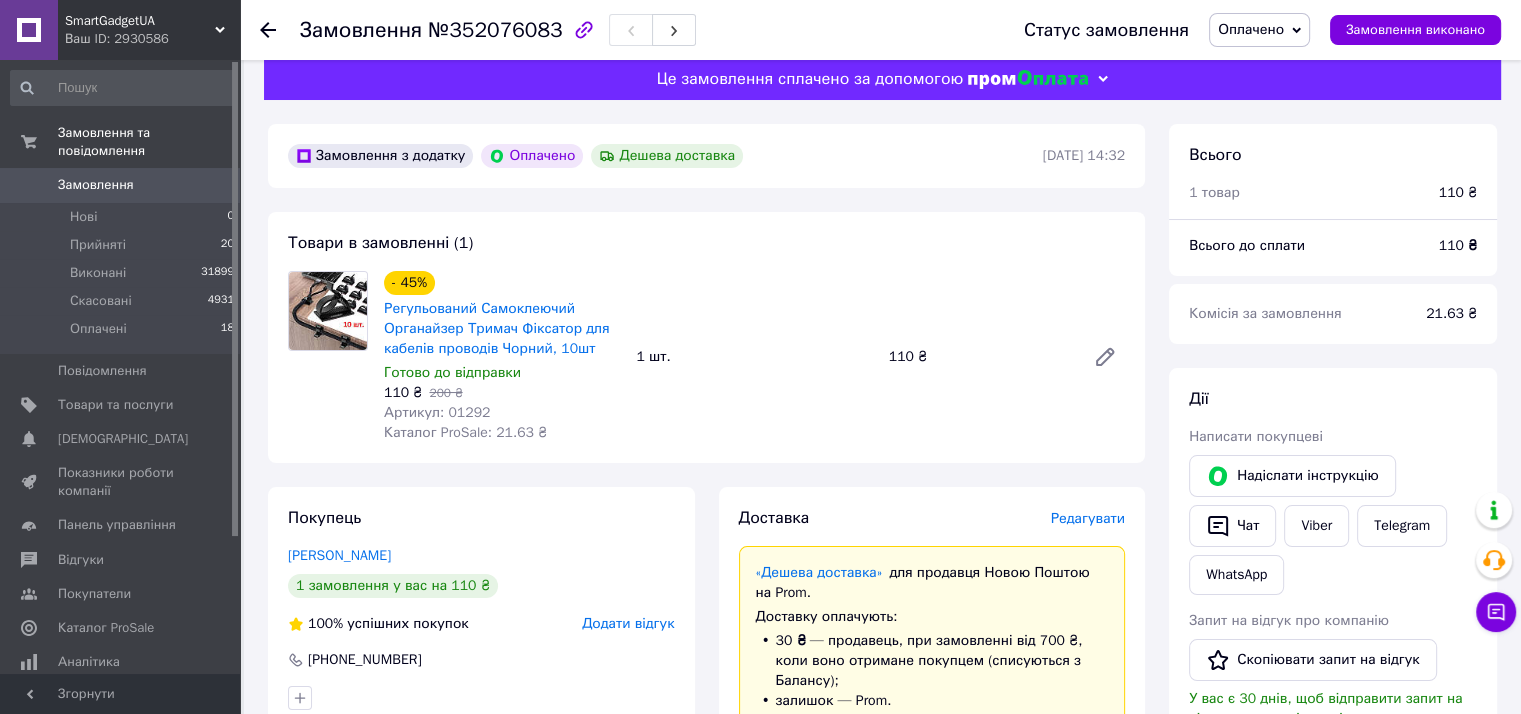 scroll, scrollTop: 0, scrollLeft: 0, axis: both 